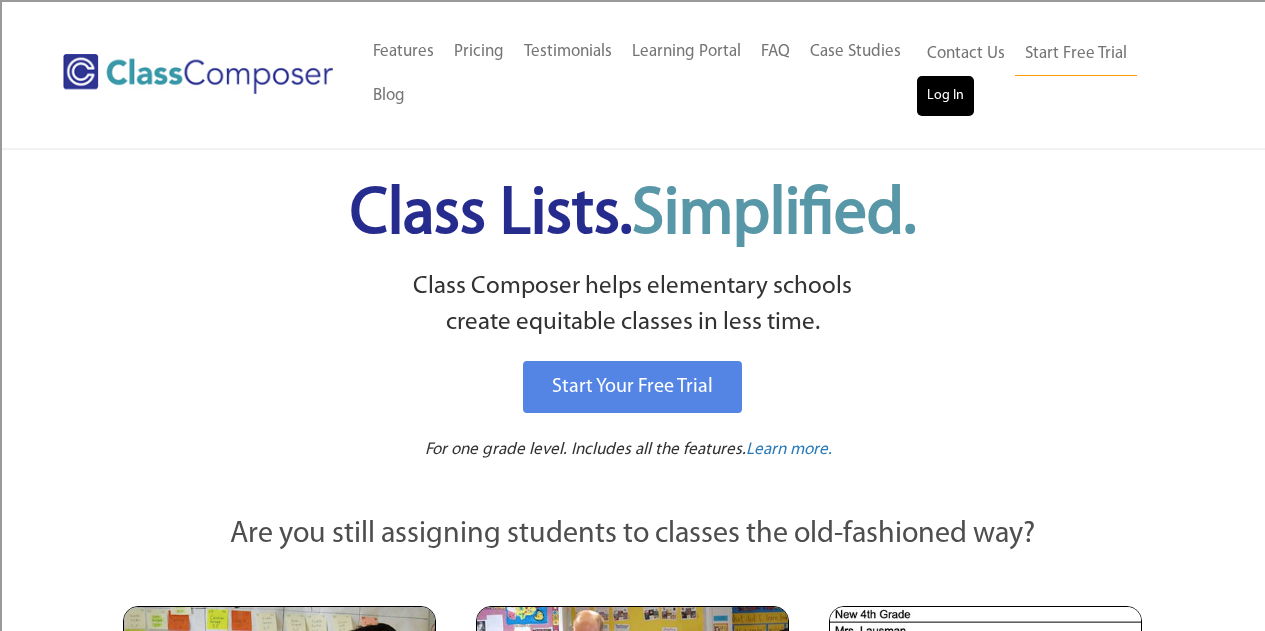 scroll, scrollTop: 0, scrollLeft: 0, axis: both 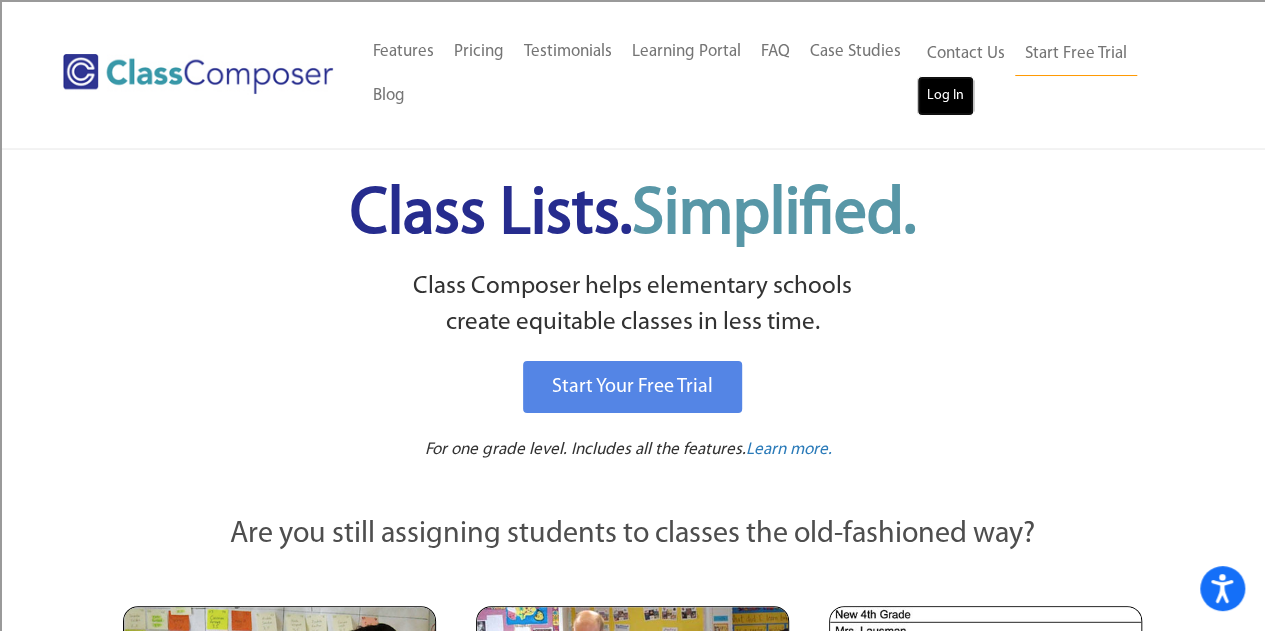 click on "Log In" at bounding box center (945, 96) 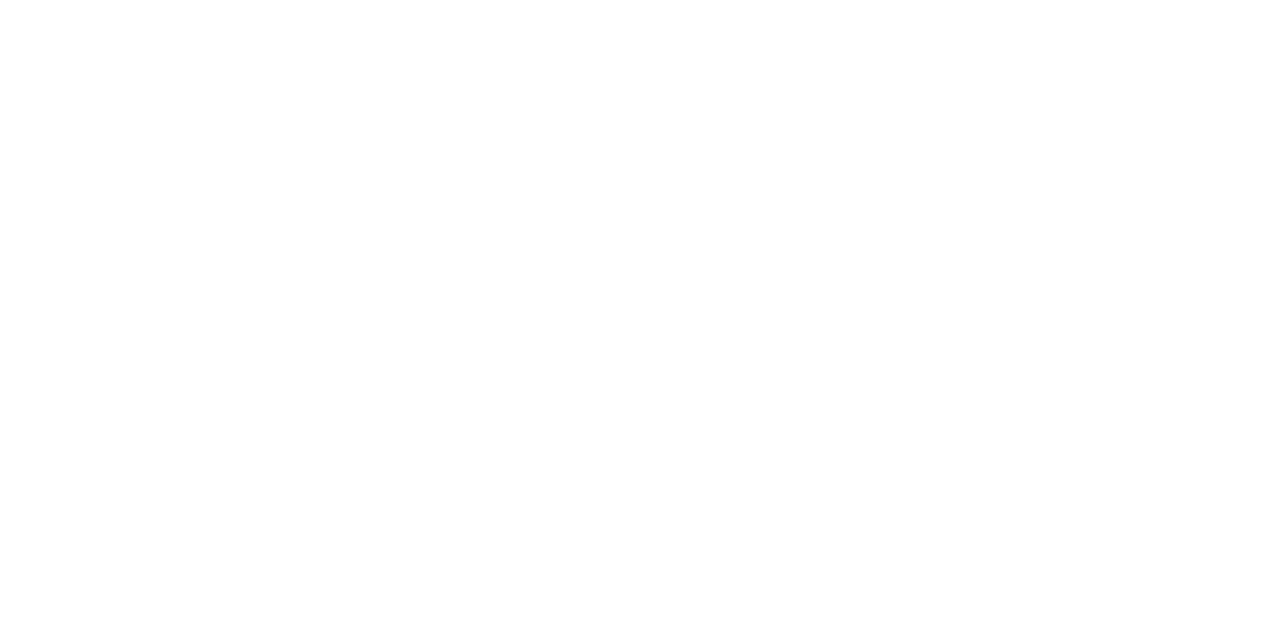 scroll, scrollTop: 0, scrollLeft: 0, axis: both 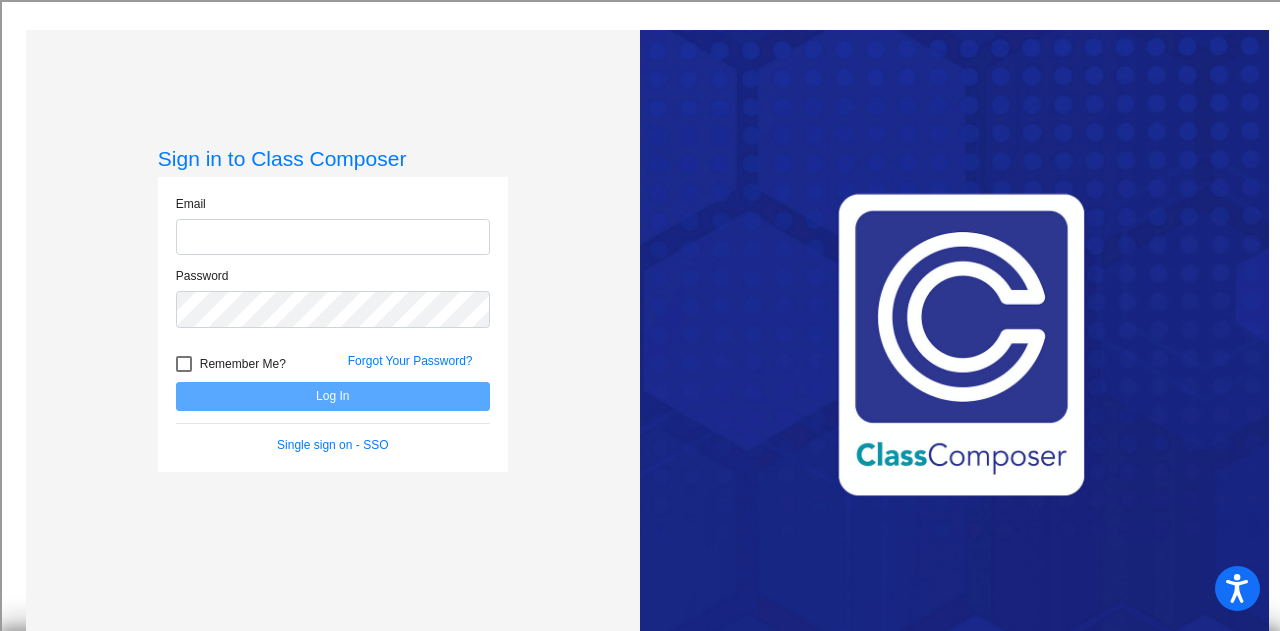 type on "[EMAIL]" 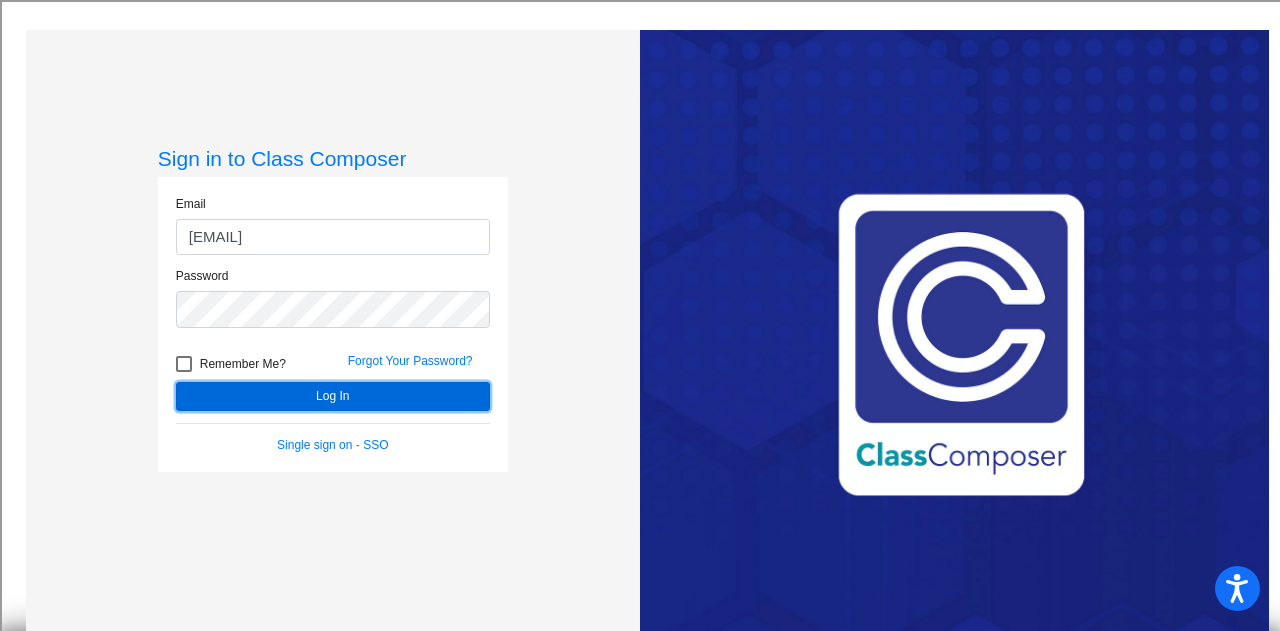 click on "Log In" 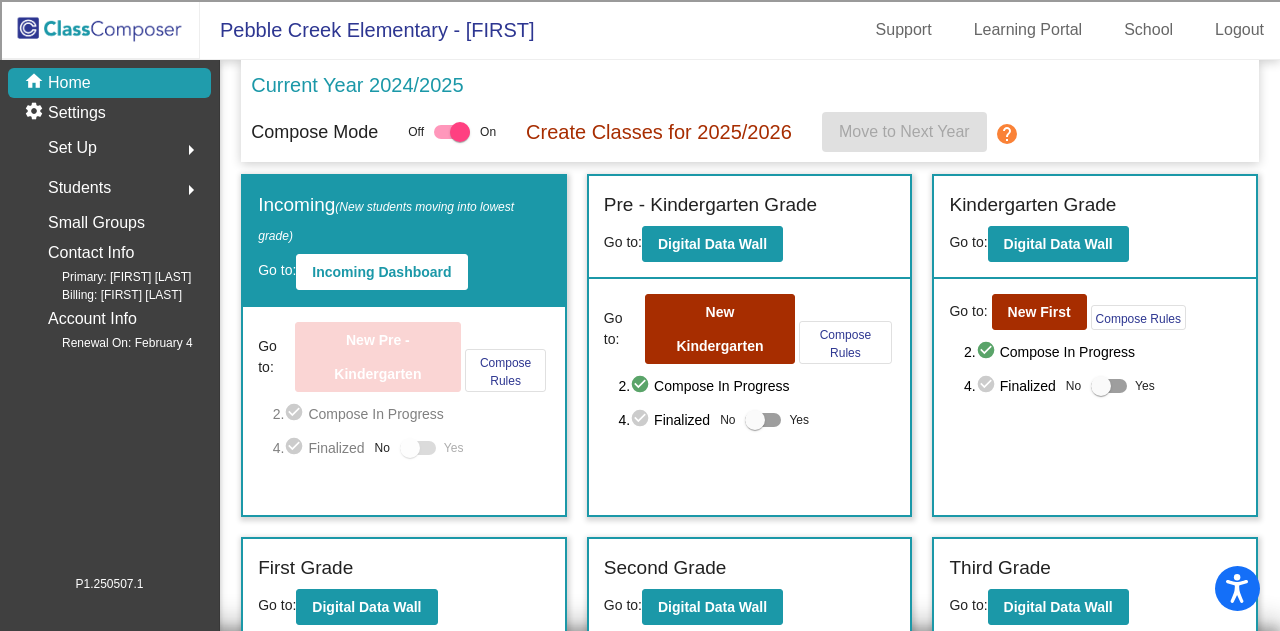 click on "Compose Mode Off   On Create Classes for 2025/2026  Move to Next Year  help" 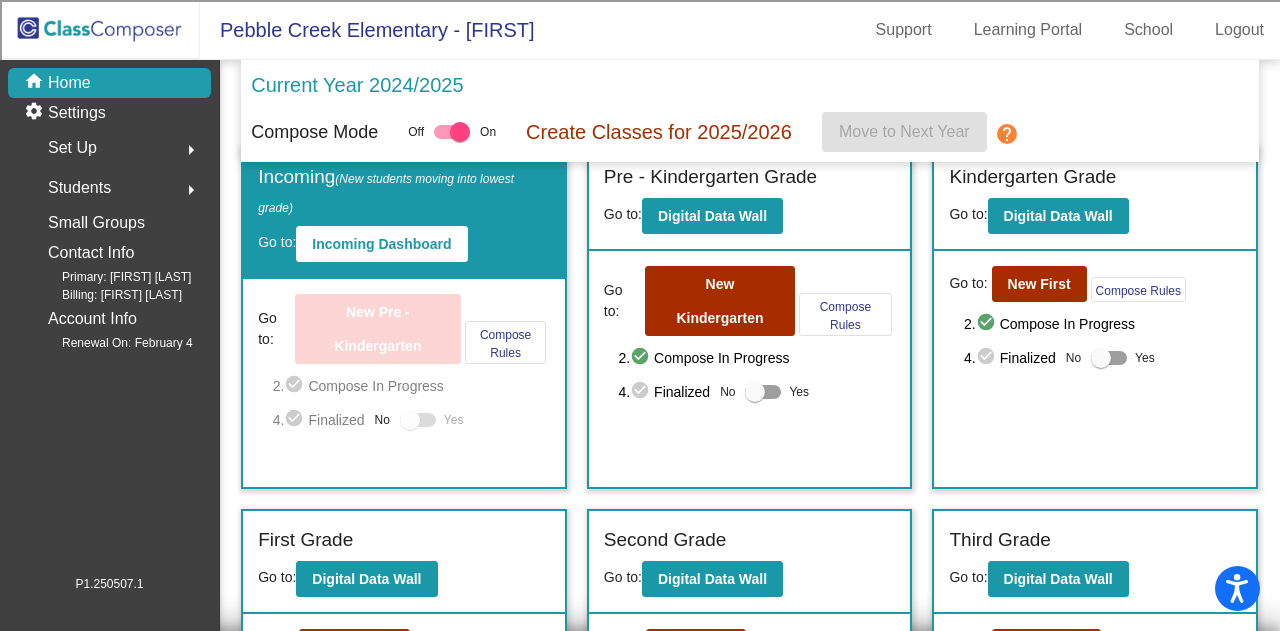 scroll, scrollTop: 0, scrollLeft: 0, axis: both 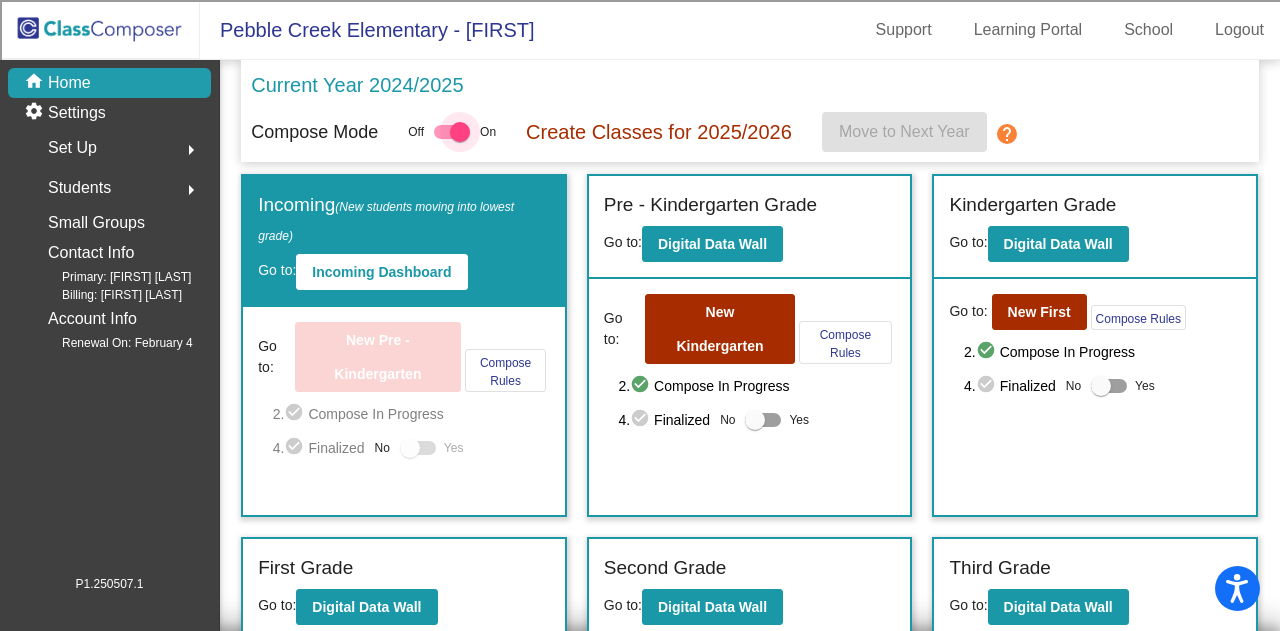 click at bounding box center [460, 132] 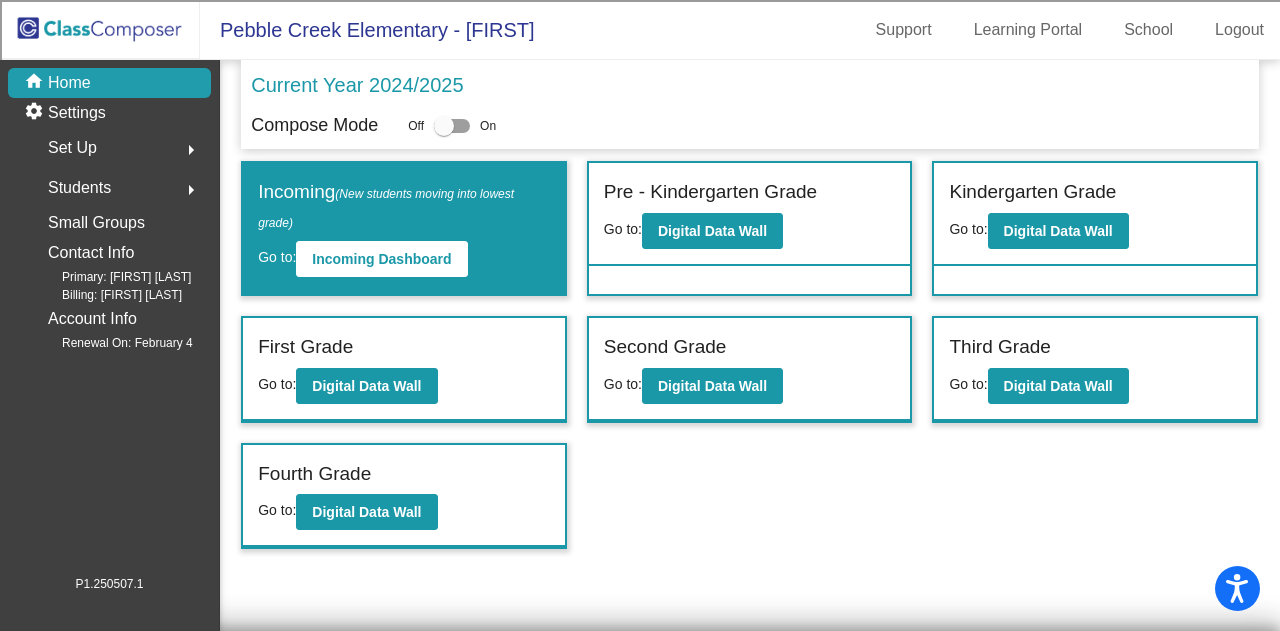 click on "Current Year 2024/2025" 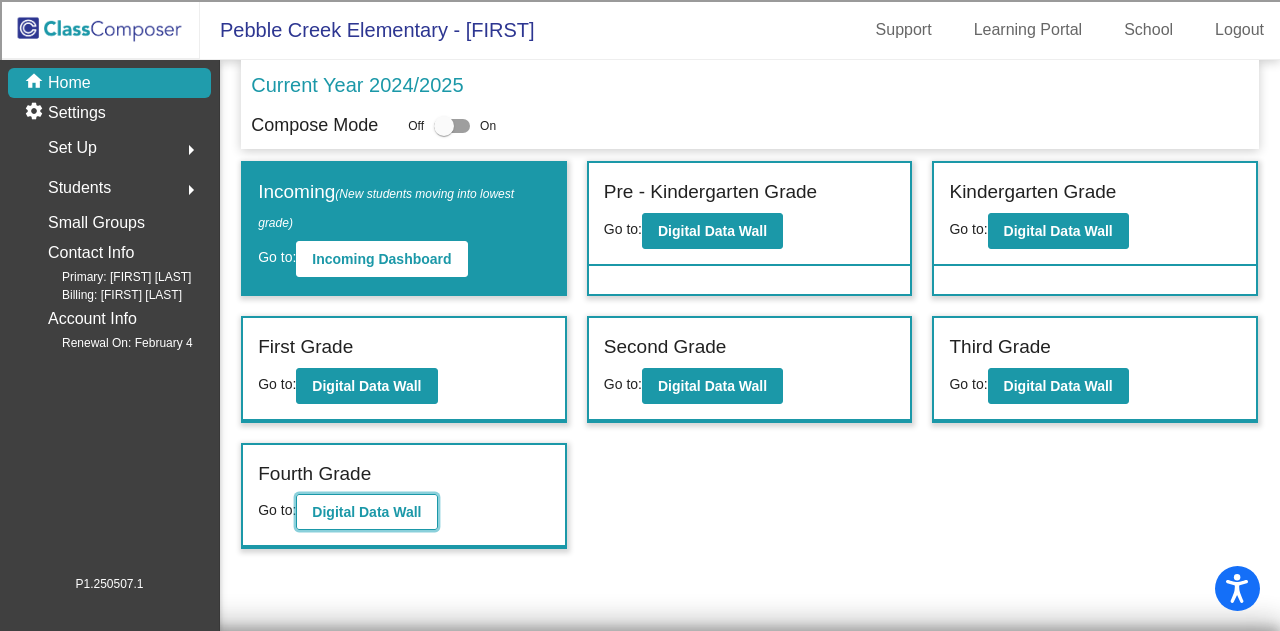 click on "Digital Data Wall" 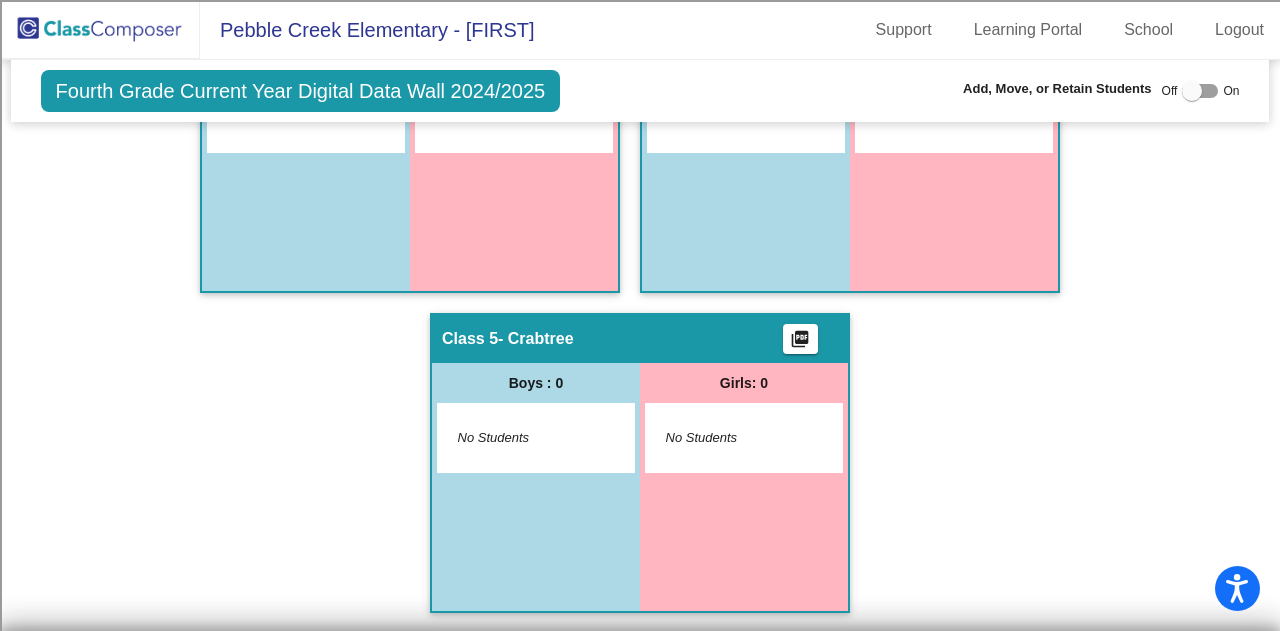scroll, scrollTop: 0, scrollLeft: 0, axis: both 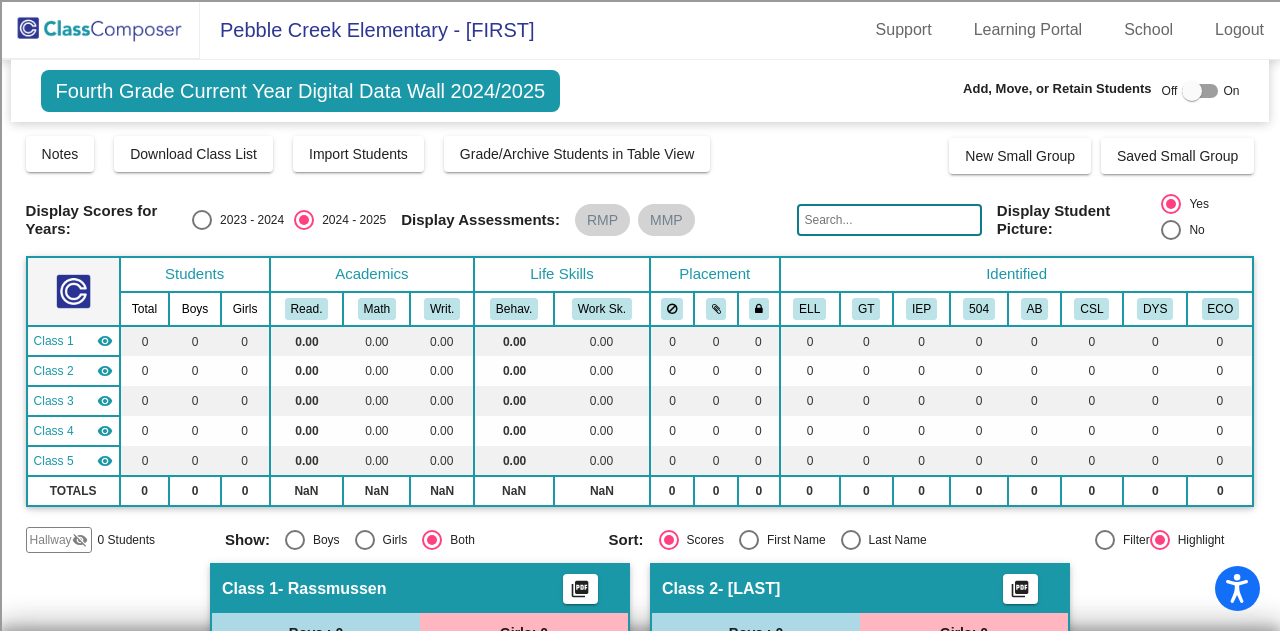click 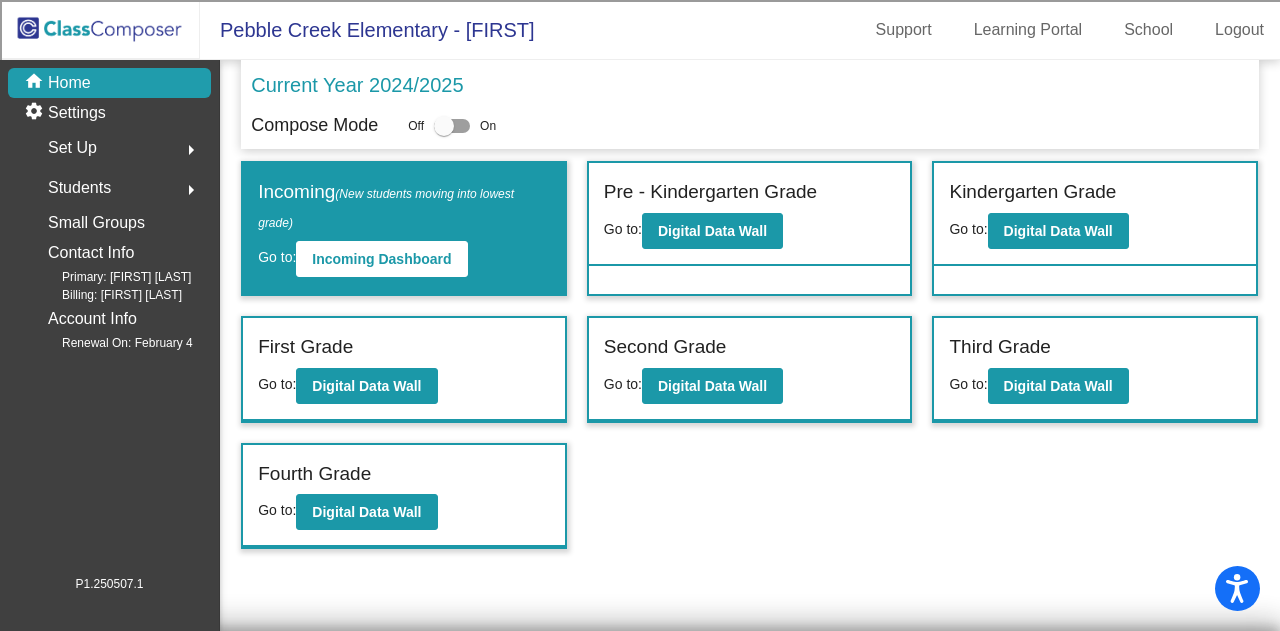 click at bounding box center [452, 126] 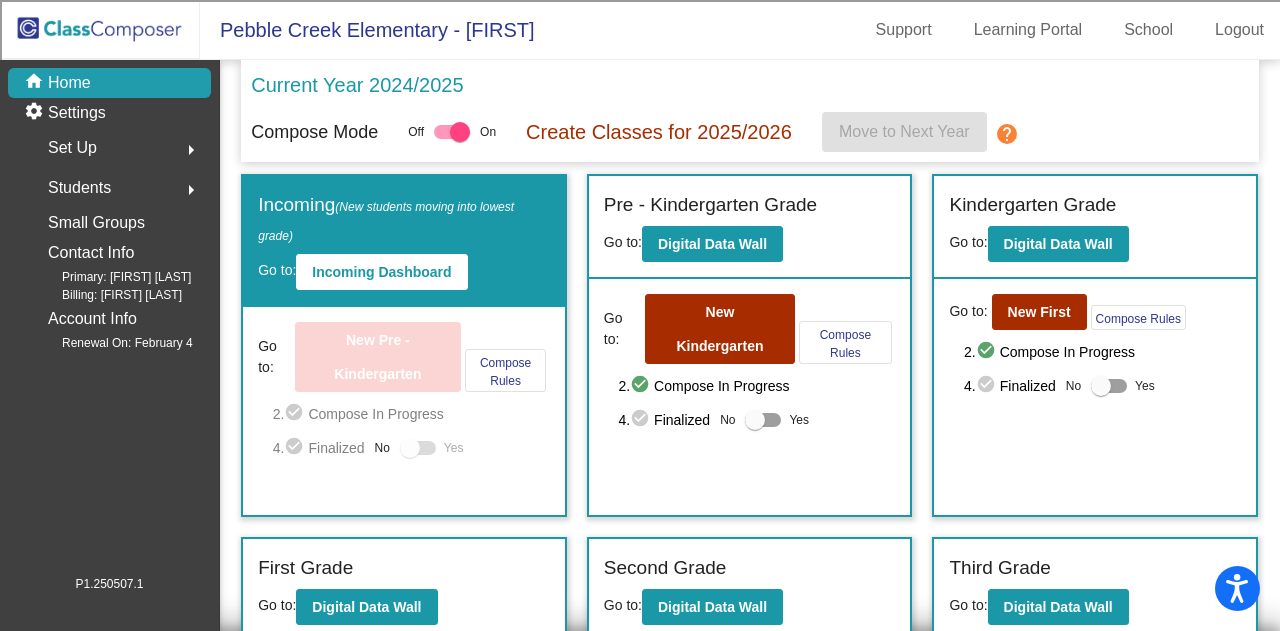 click on "Students  arrow_right" 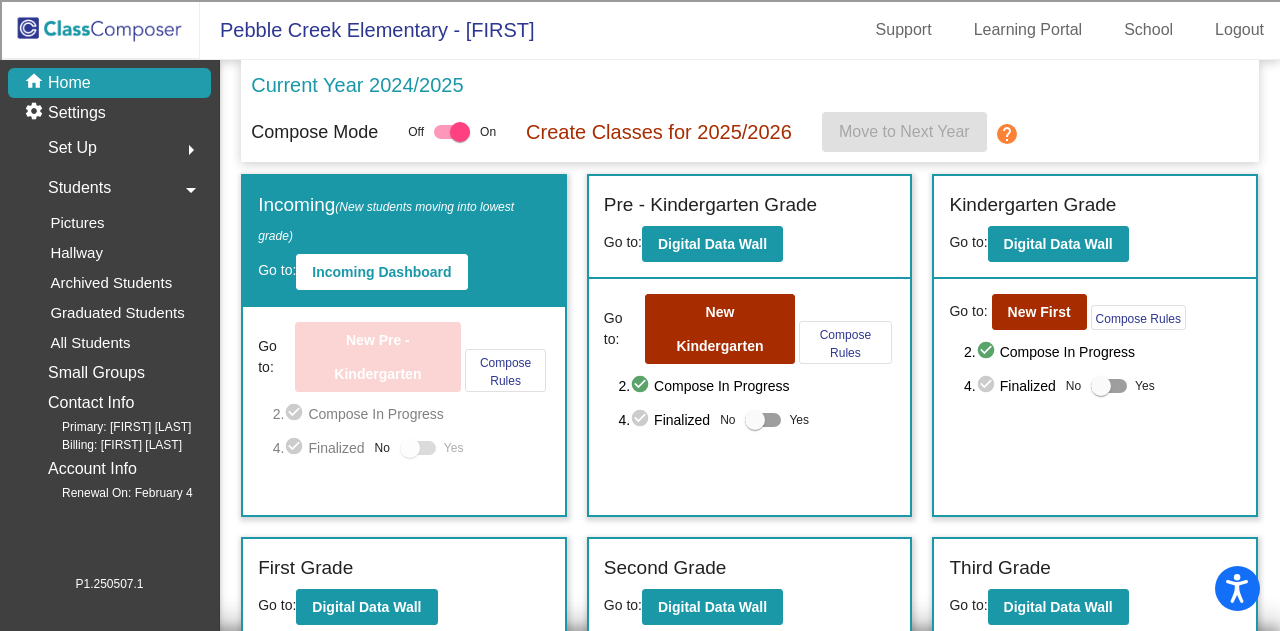click on "Set Up" 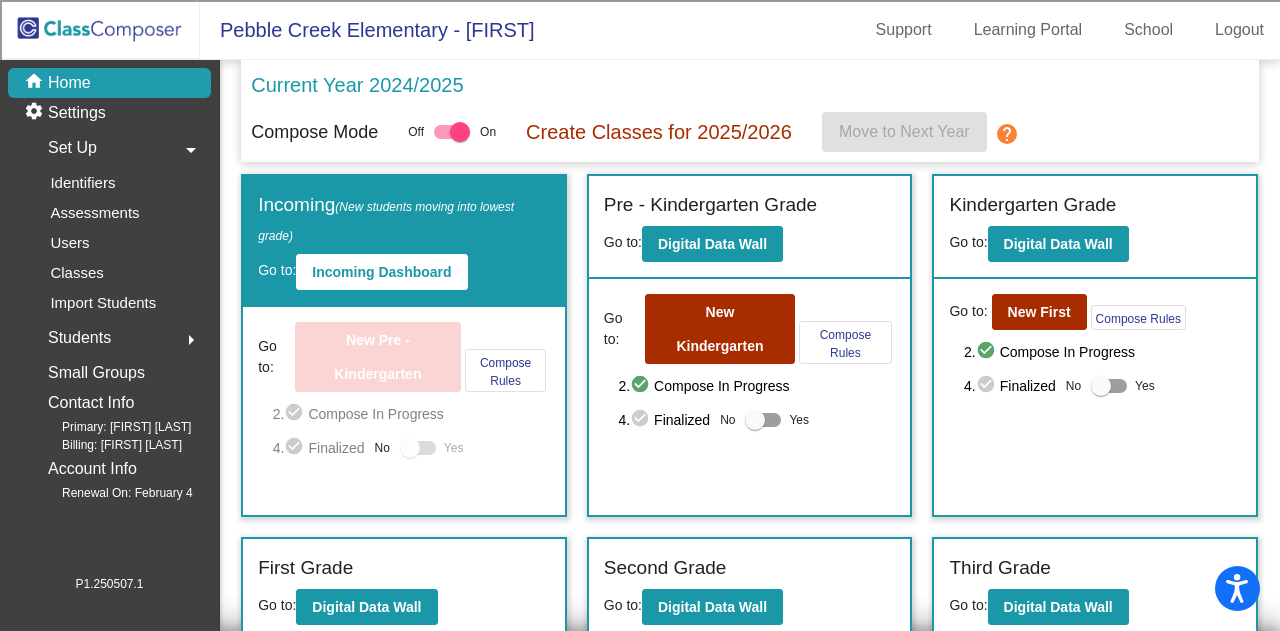click on "Students" 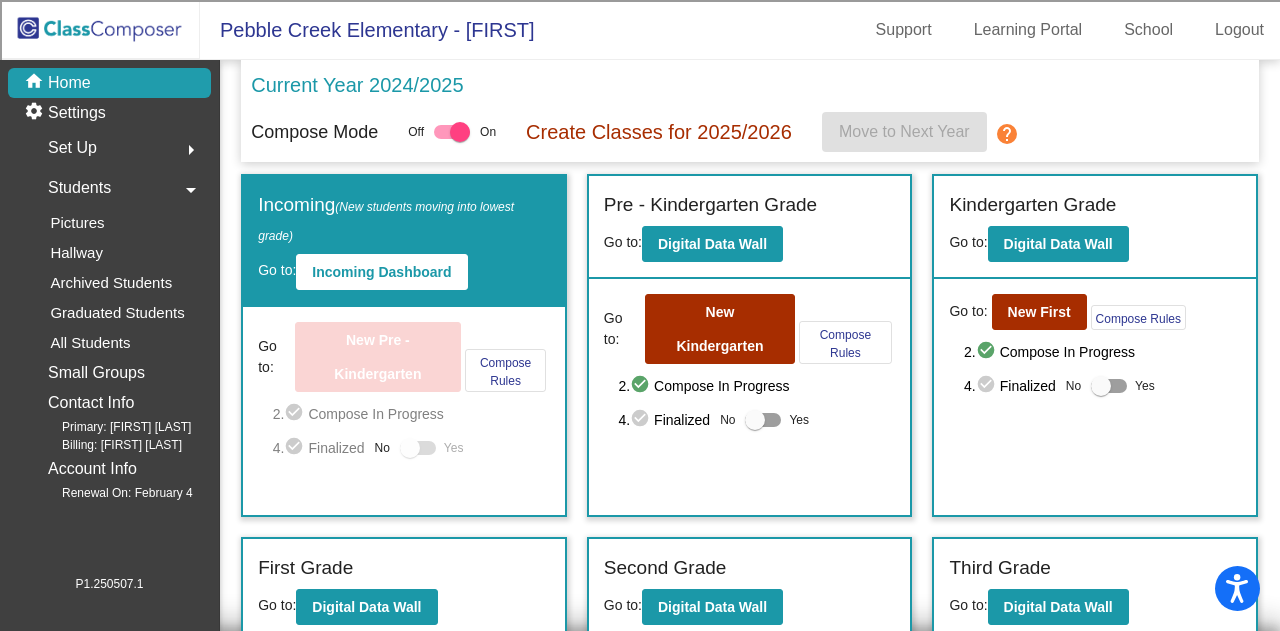 click on "Students" 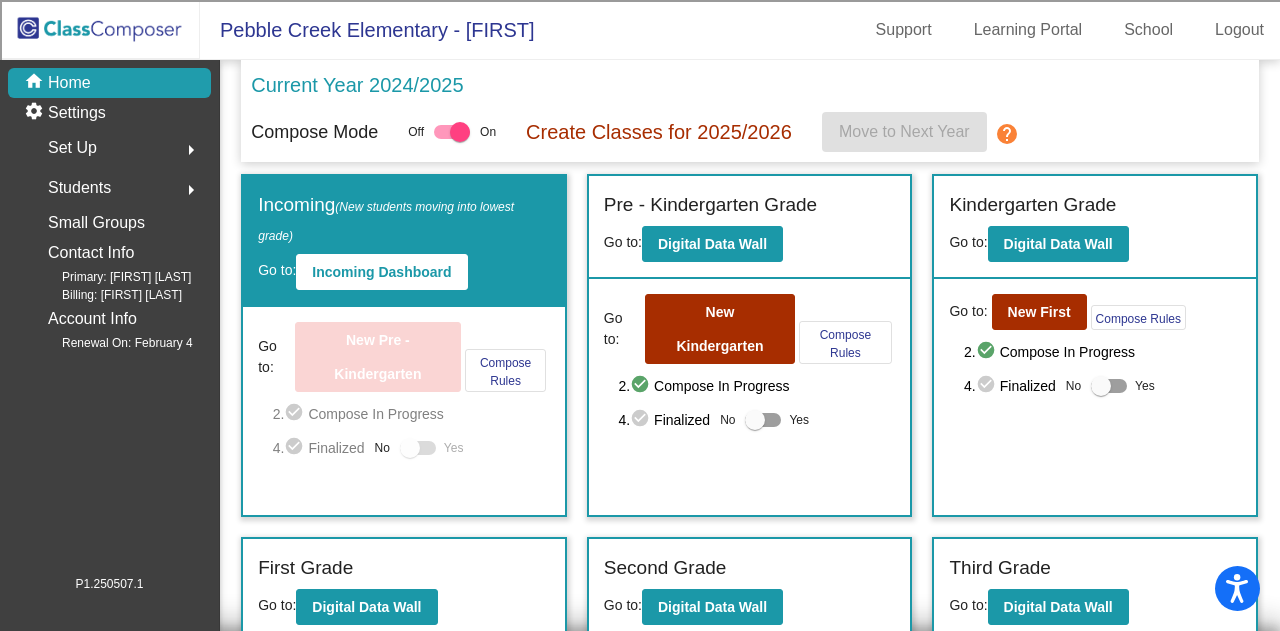 click on "Students" 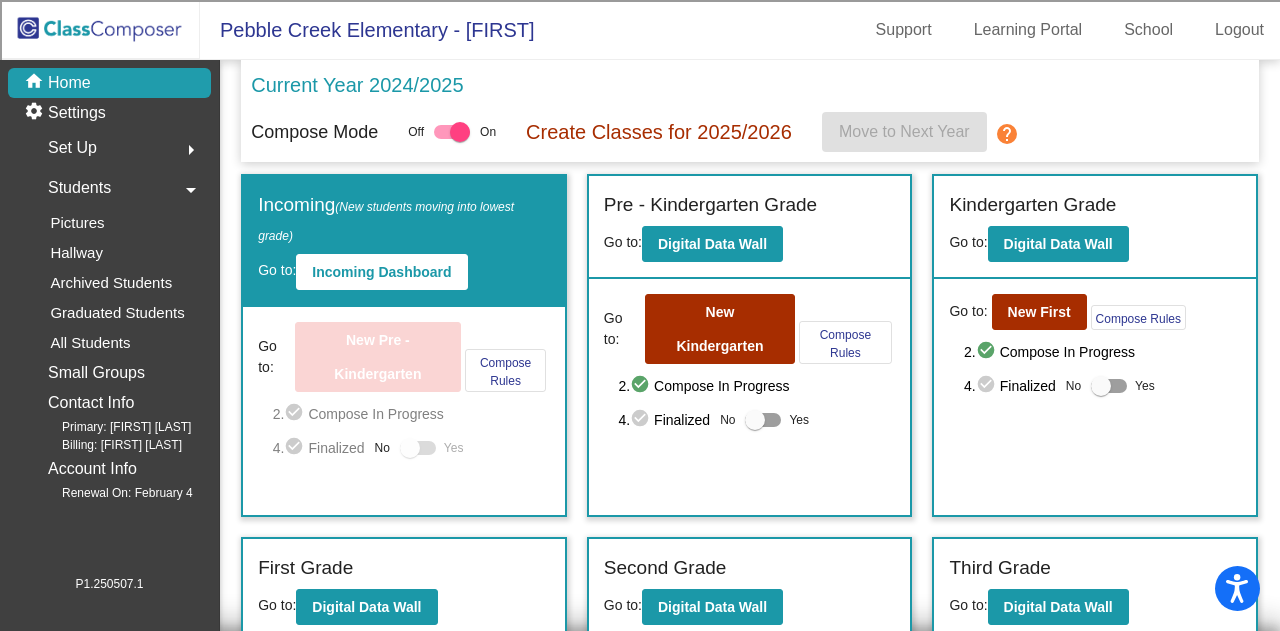click on "Students" 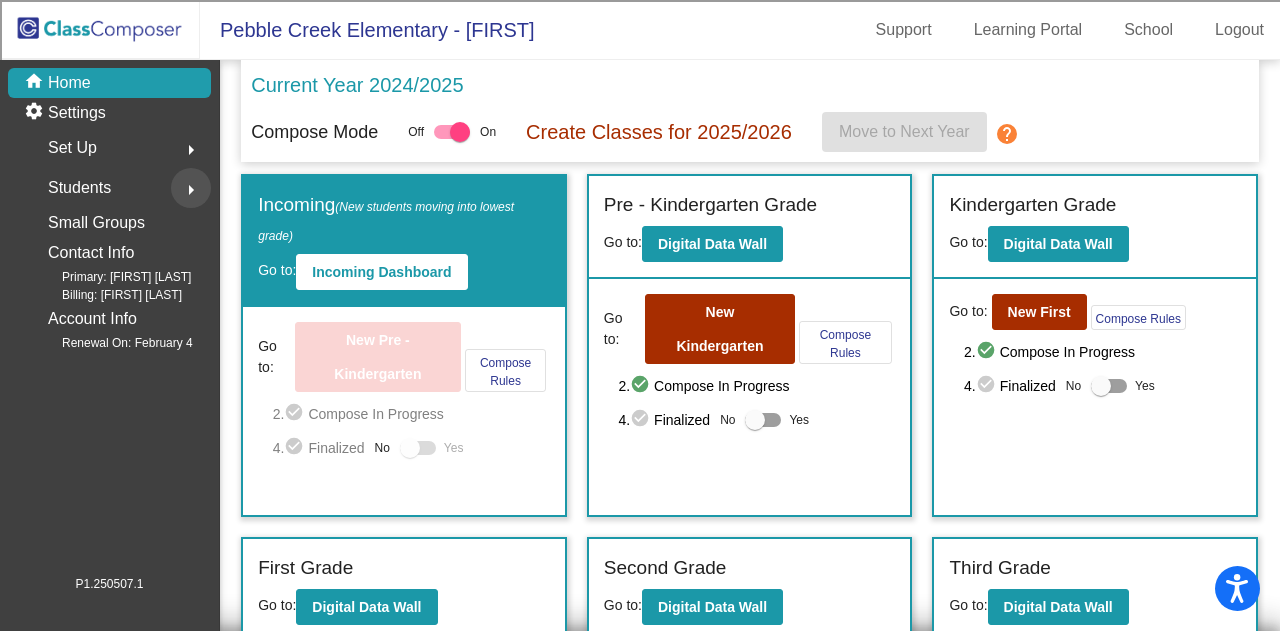 click on "arrow_right" 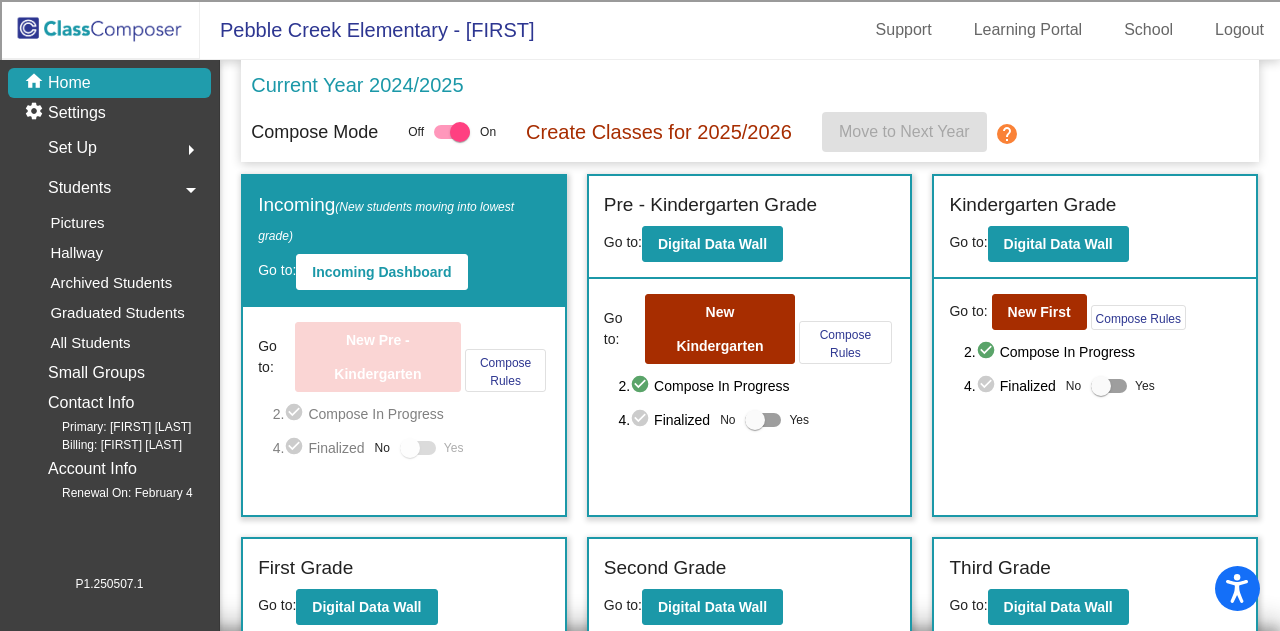 click on "home Home settings Settings  Set Up  arrow_right  Students  arrow_drop_down  Pictures   Hallway   Archived Students   Graduated Students   All Students   Small Groups   Contact Info  Primary: Amanda  Allen Billing: Amanda  Allen  Account Info  Renewal On: February 4" 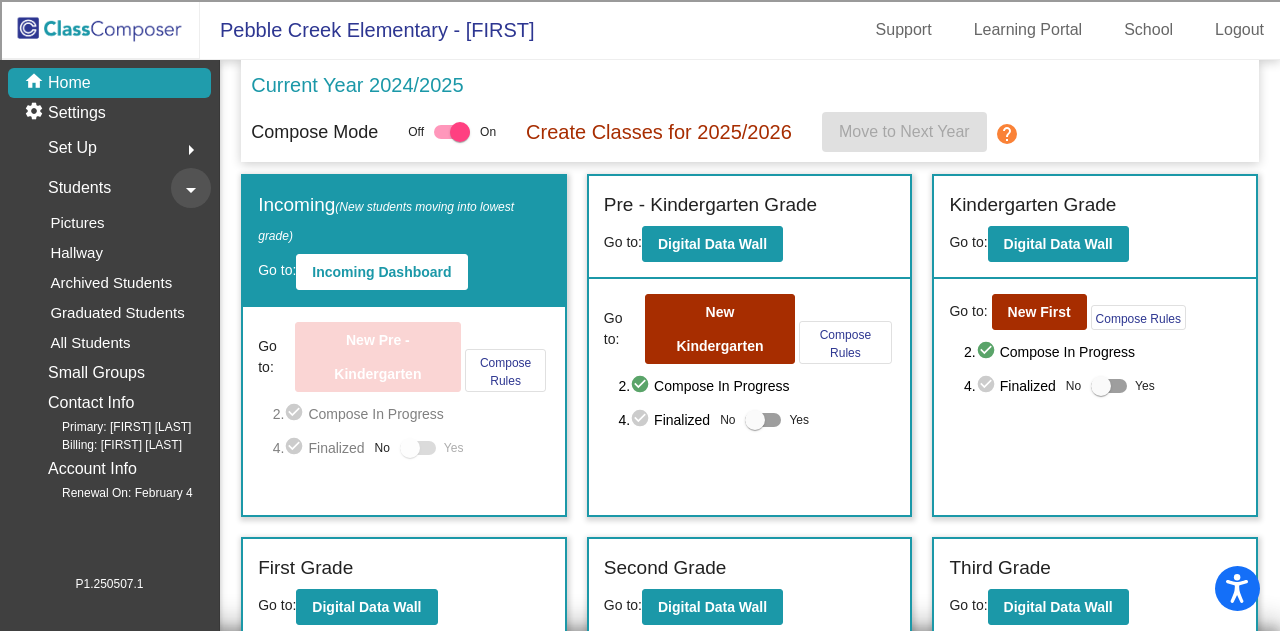 click on "arrow_drop_down" 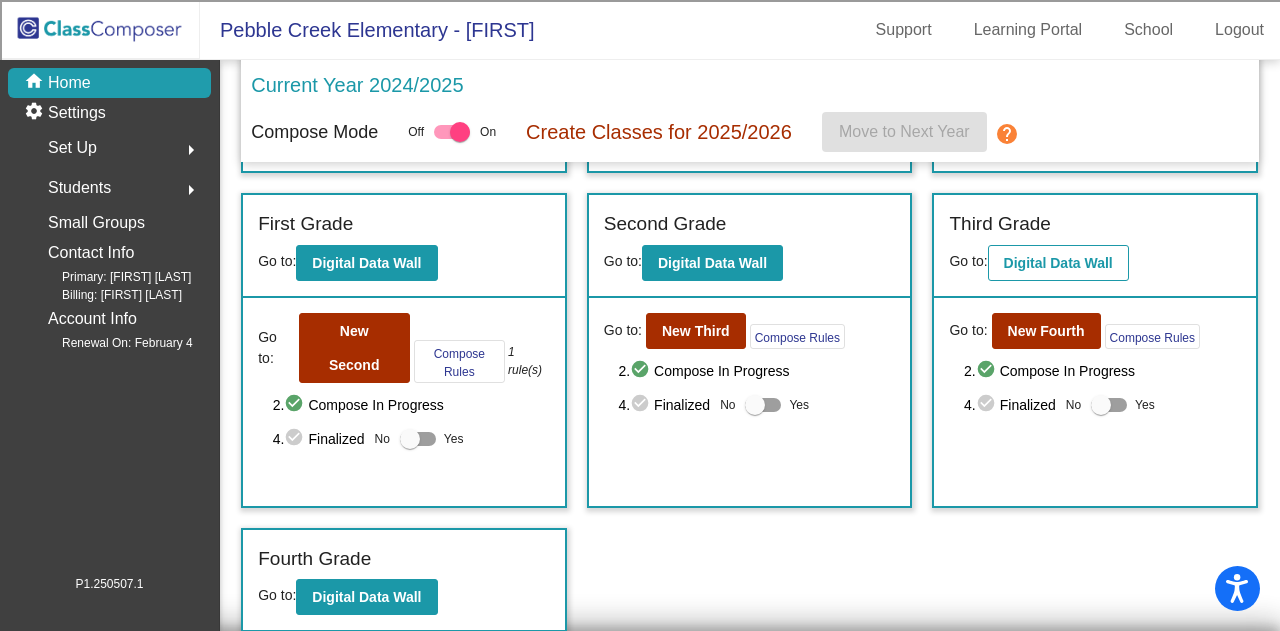 scroll, scrollTop: 0, scrollLeft: 0, axis: both 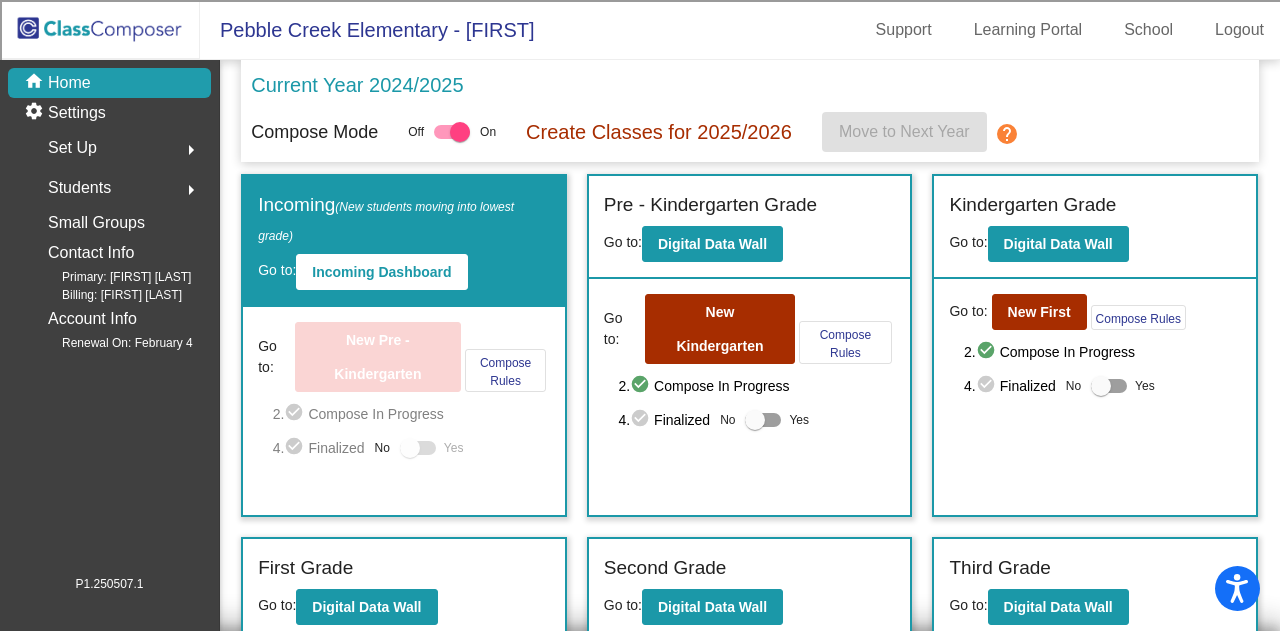 click on "Pebble Creek Elementary - Jordan Support Learning Portal School Logout" 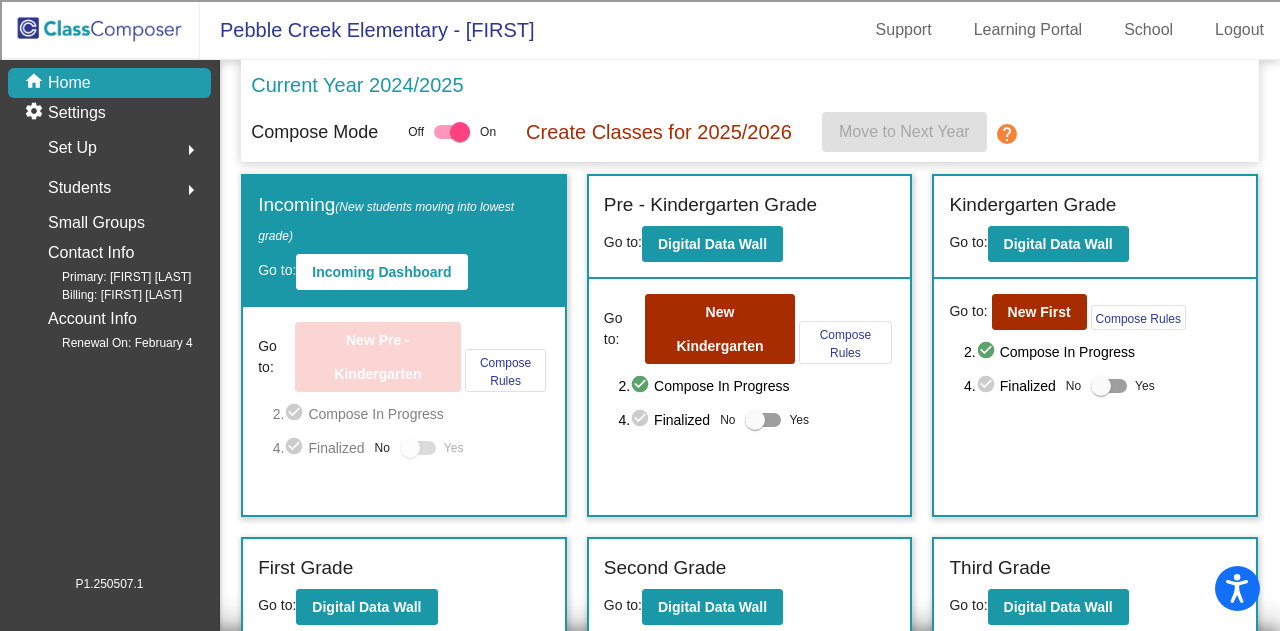 click on "Current Year 2024/2025" 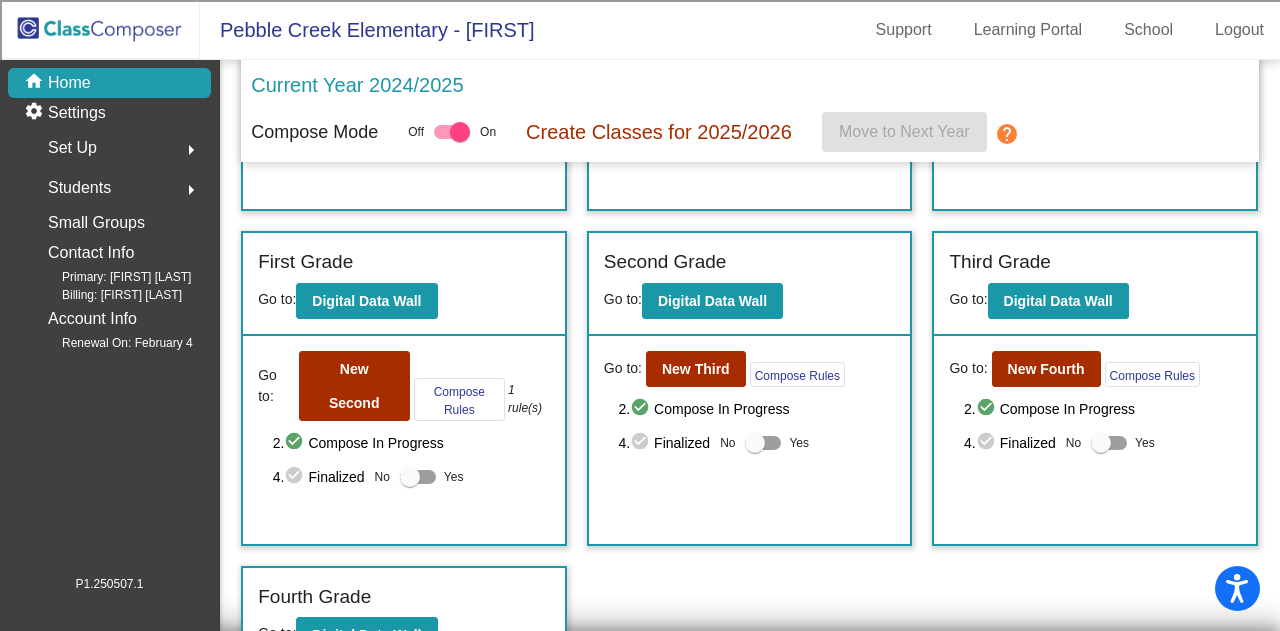 scroll, scrollTop: 344, scrollLeft: 0, axis: vertical 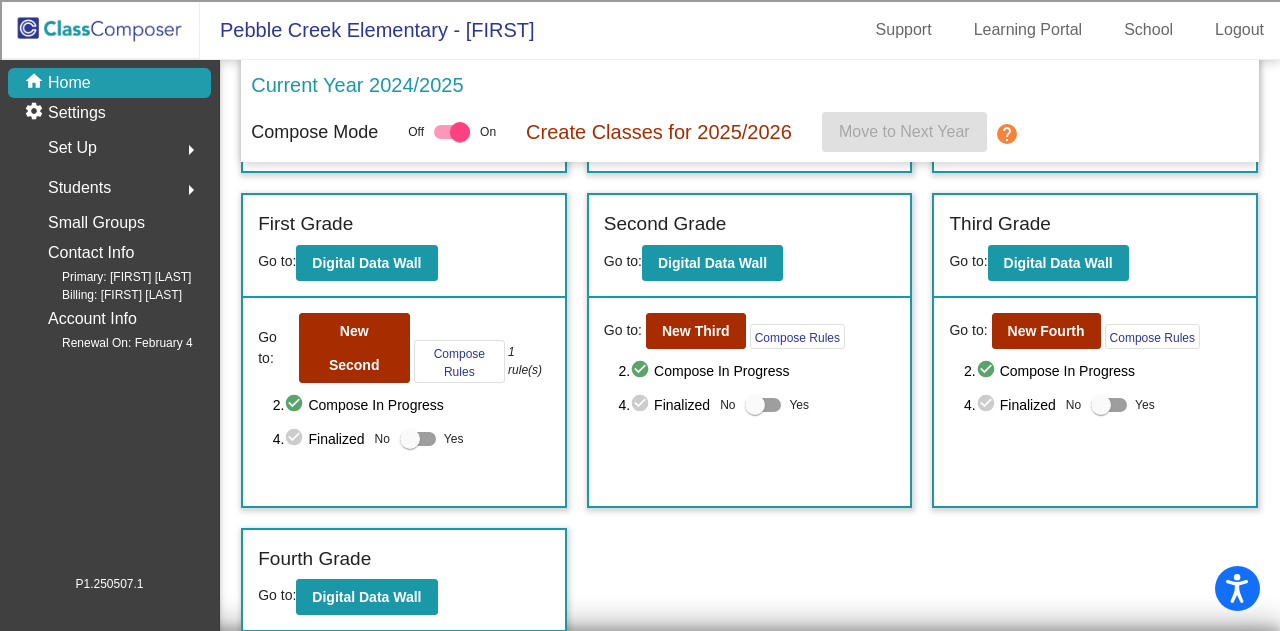 click on "Fourth Grade Go to:  Digital Data Wall" 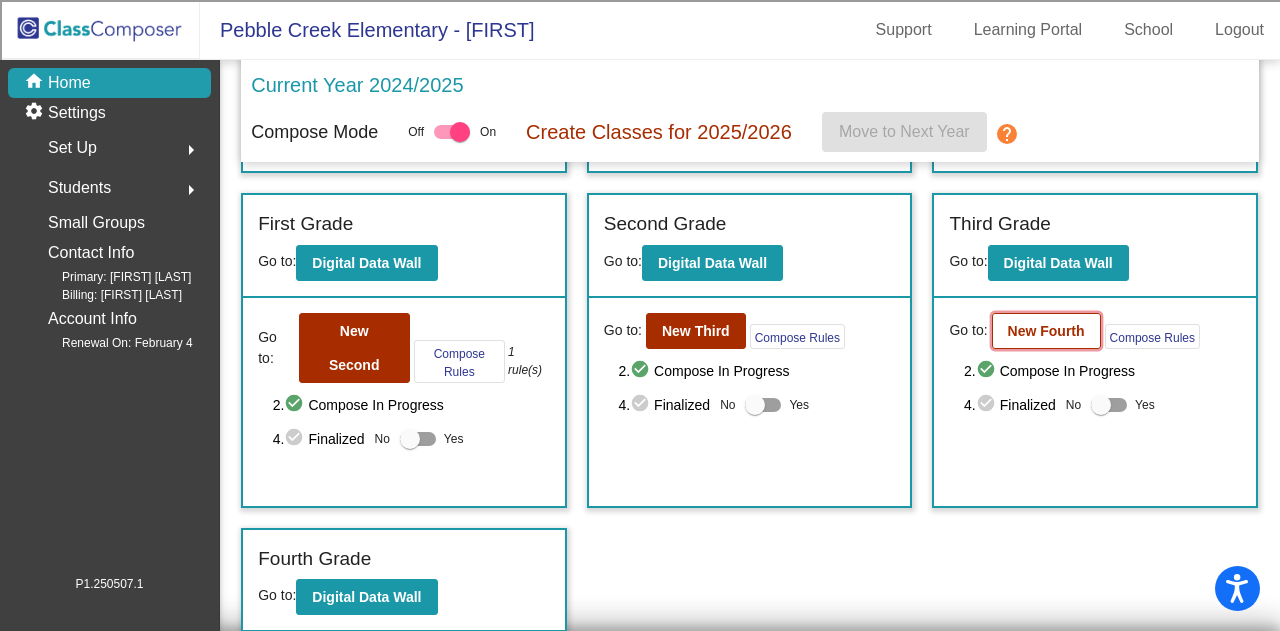 click on "New Fourth" 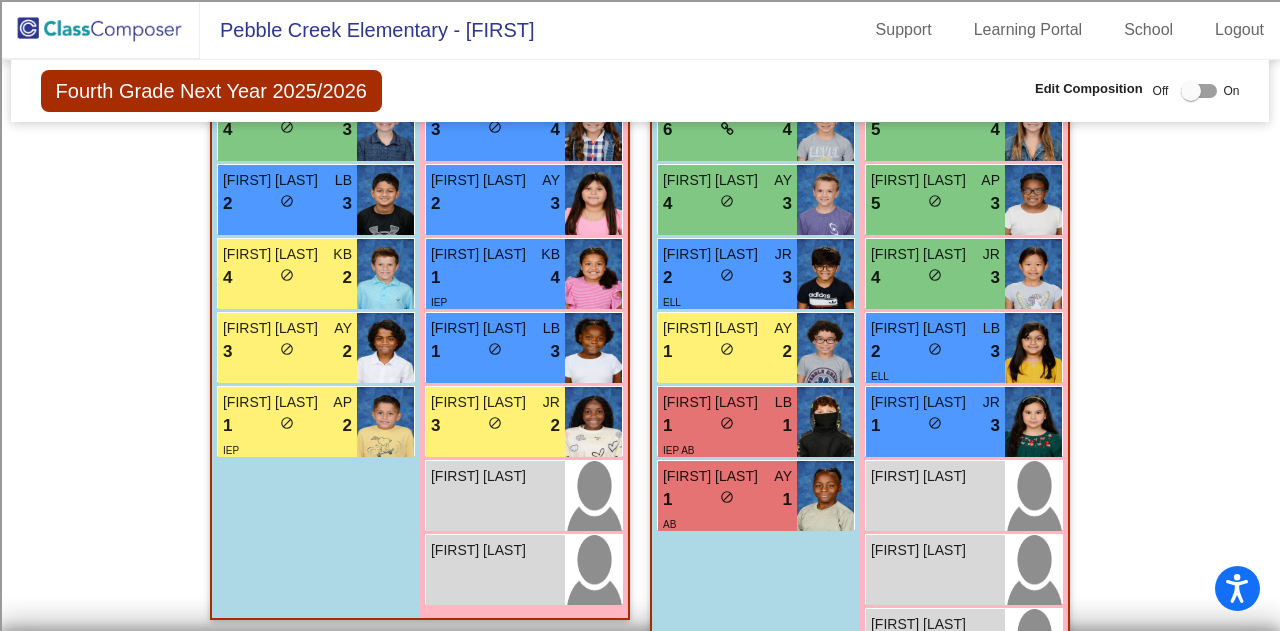scroll, scrollTop: 2942, scrollLeft: 0, axis: vertical 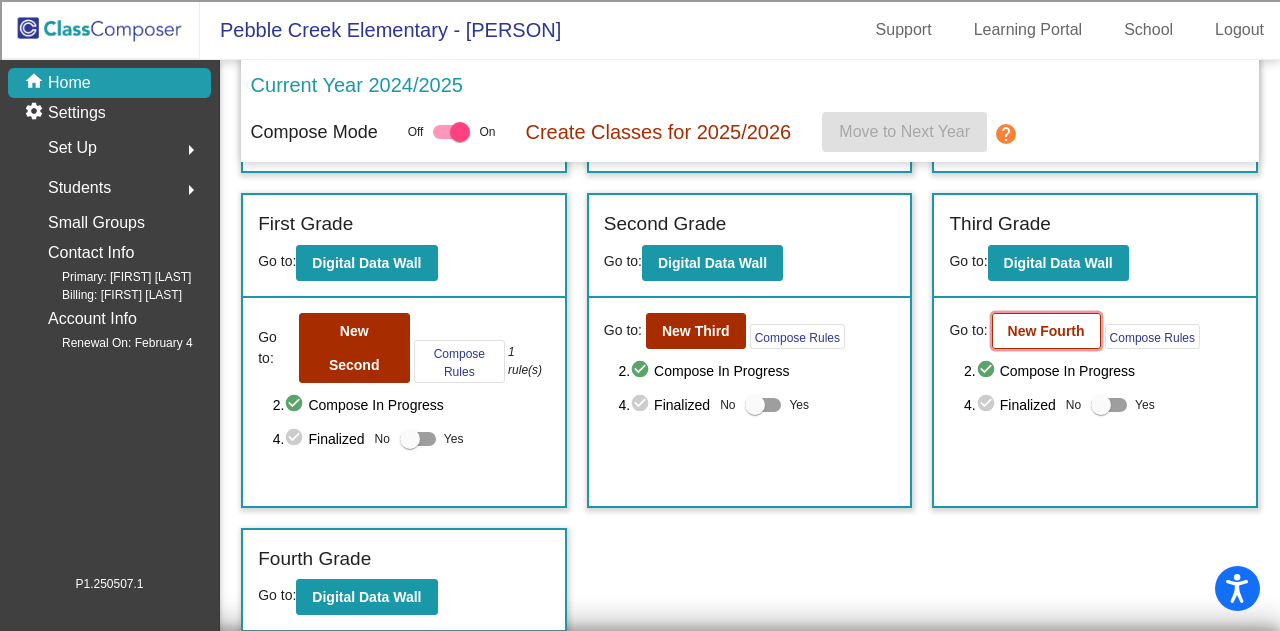 click on "New Fourth" 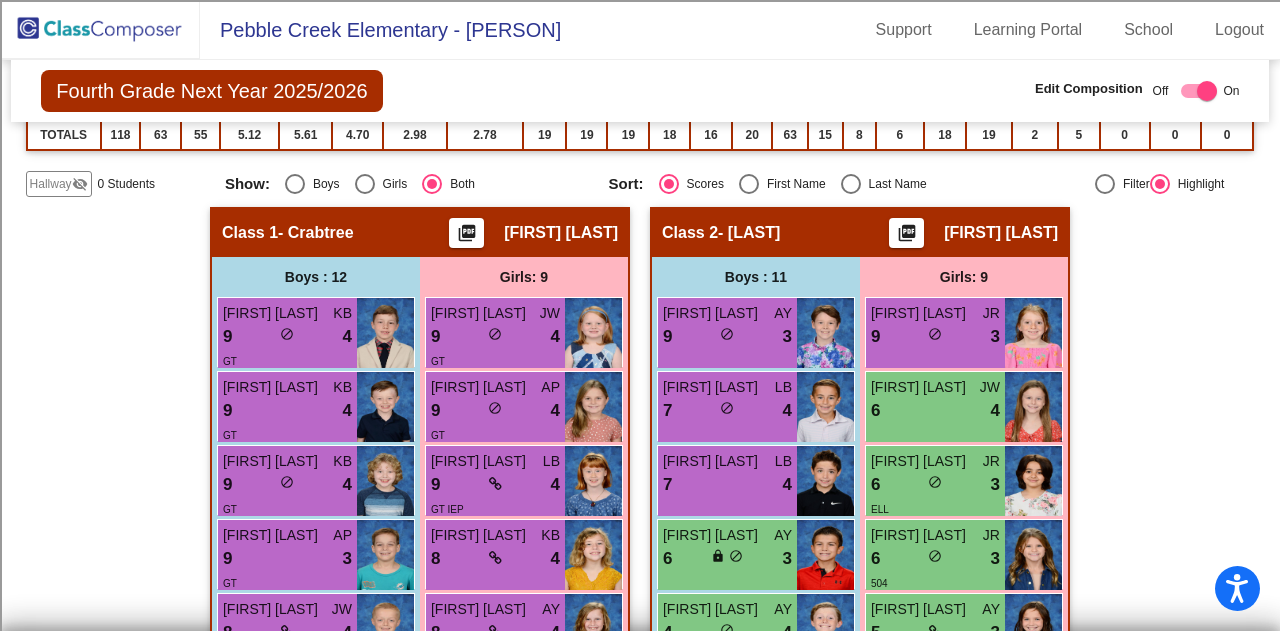 scroll, scrollTop: 0, scrollLeft: 0, axis: both 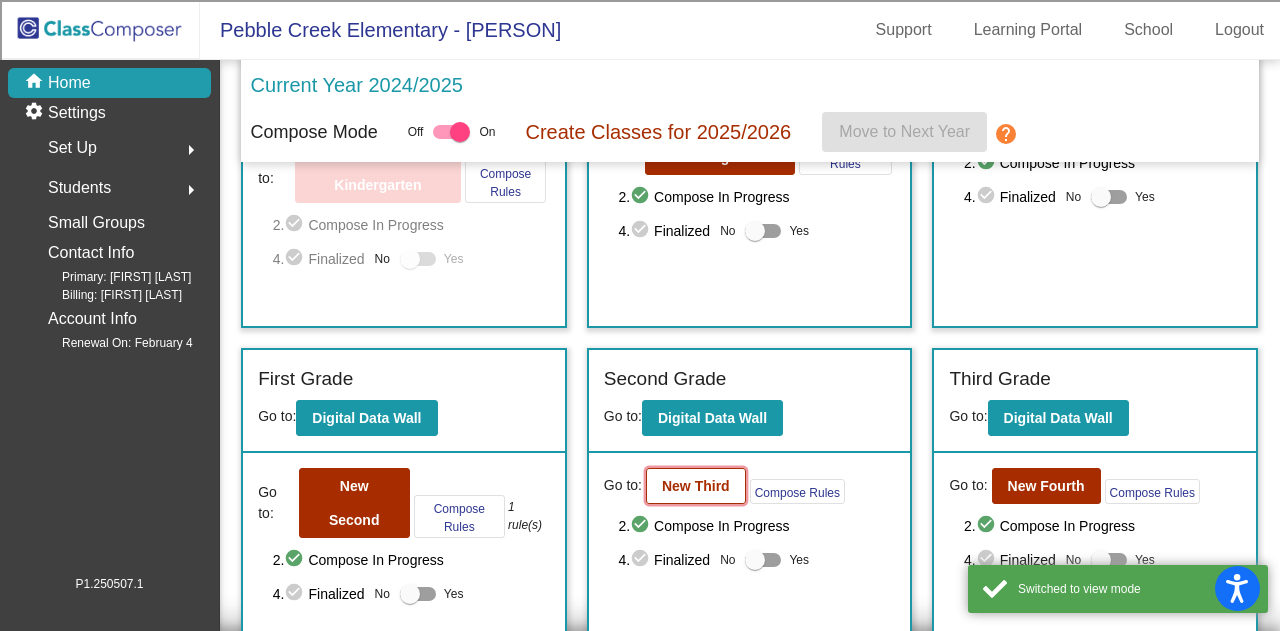 click on "New Third" 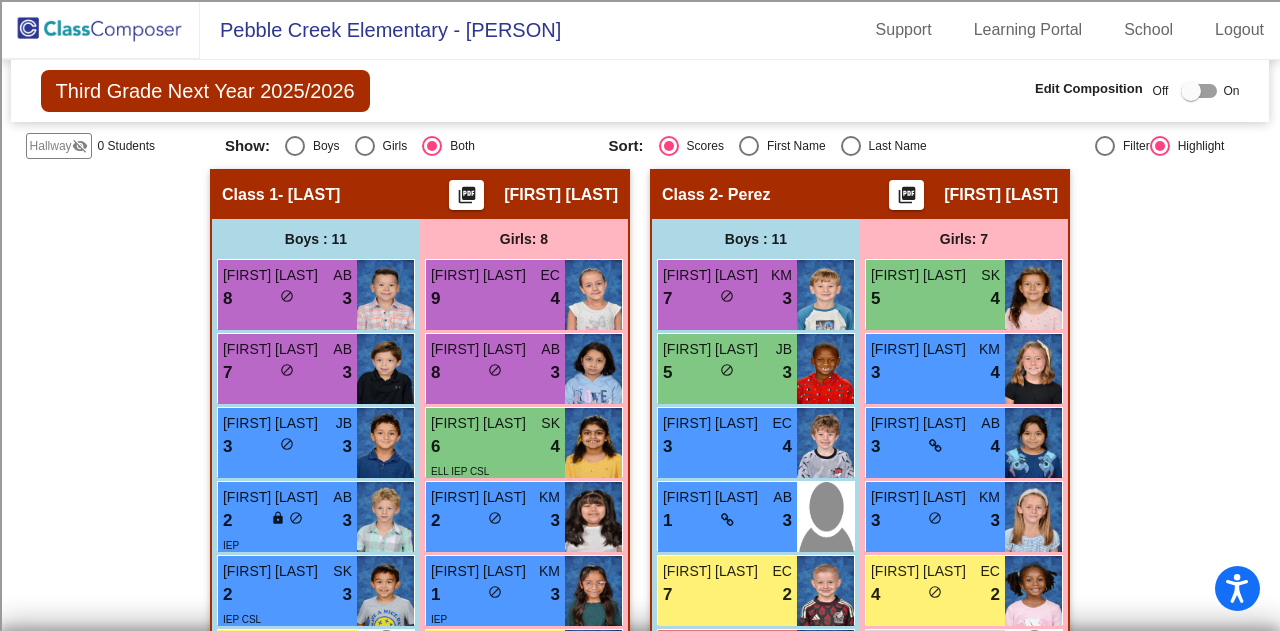 scroll, scrollTop: 453, scrollLeft: 0, axis: vertical 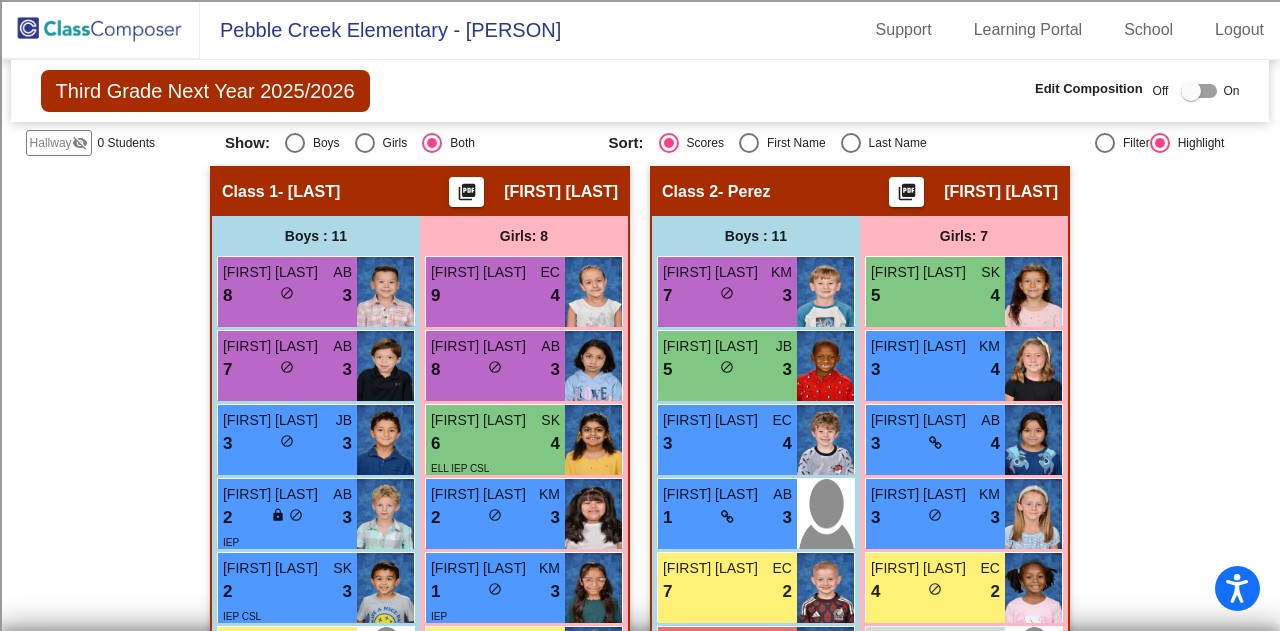 click on "Hallway   - Hallway Class  picture_as_pdf  Add Student  First Name Last Name Student Id  (Recommended)   Boy   Girl   Non Binary Add Close  Boys : 0    No Students   Girls: 0   No Students   Class 1   - Young  picture_as_pdf Amy Young  Add Student  First Name Last Name Student Id  (Recommended)   Boy   Girl   Non Binary Add Close  Boys : 11  Mark Bouliane AB 8 lock do_not_disturb_alt 3 Walker Williams AB 7 lock do_not_disturb_alt 3 Sultan Kerim JB 3 lock do_not_disturb_alt 3 William Trainor AB 2 lock do_not_disturb_alt 3 IEP Lucas Mrozik SK 2 lock do_not_disturb_alt 3 IEP CSL Alvin Williams SK 4 lock do_not_disturb_alt 2 Vanderbilt Gronberg KM 3 lock do_not_disturb_alt 2 IEP Everett Joost SK 2 lock do_not_disturb_alt 2 IEP CSL Abram Hernandez EC 1 lock do_not_disturb_alt 2 Indivar Mahapatra KM 5 lock do_not_disturb_alt 1 Carter James lock do_not_disturb_alt Girls: 8 Lara Koydemir EC 9 lock do_not_disturb_alt 4 Aadhya Gaharwar AB 8 lock do_not_disturb_alt 3 Sara Usman SK 6 lock do_not_disturb_alt 4 KM 2" 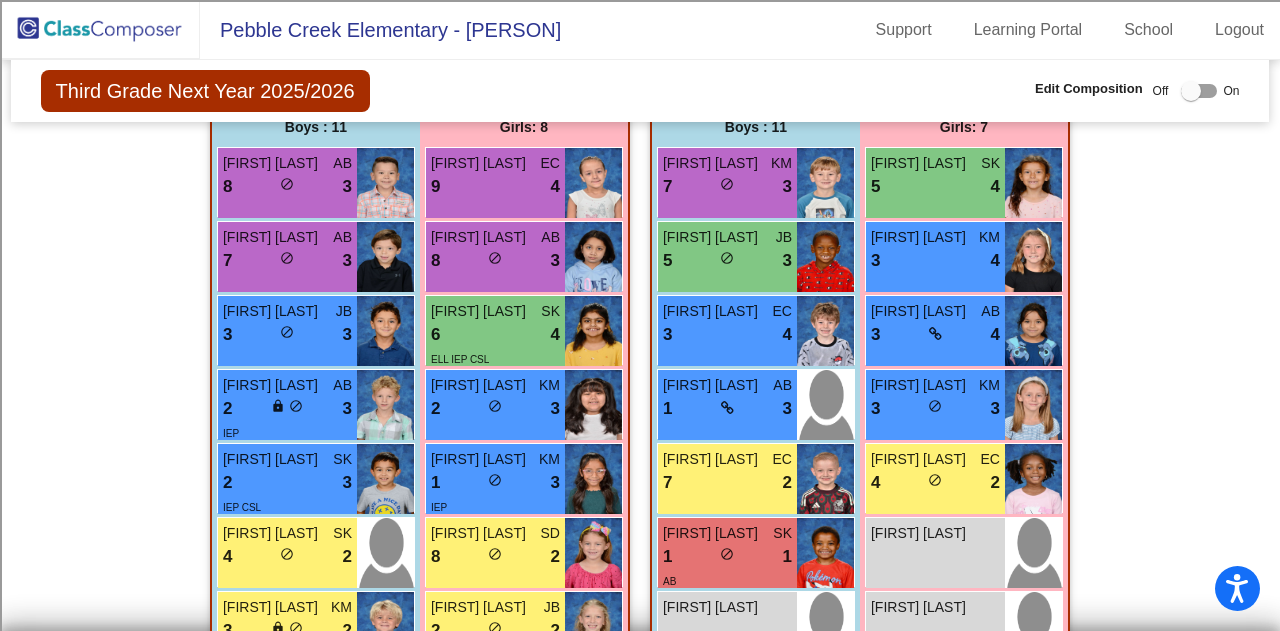 scroll, scrollTop: 562, scrollLeft: 0, axis: vertical 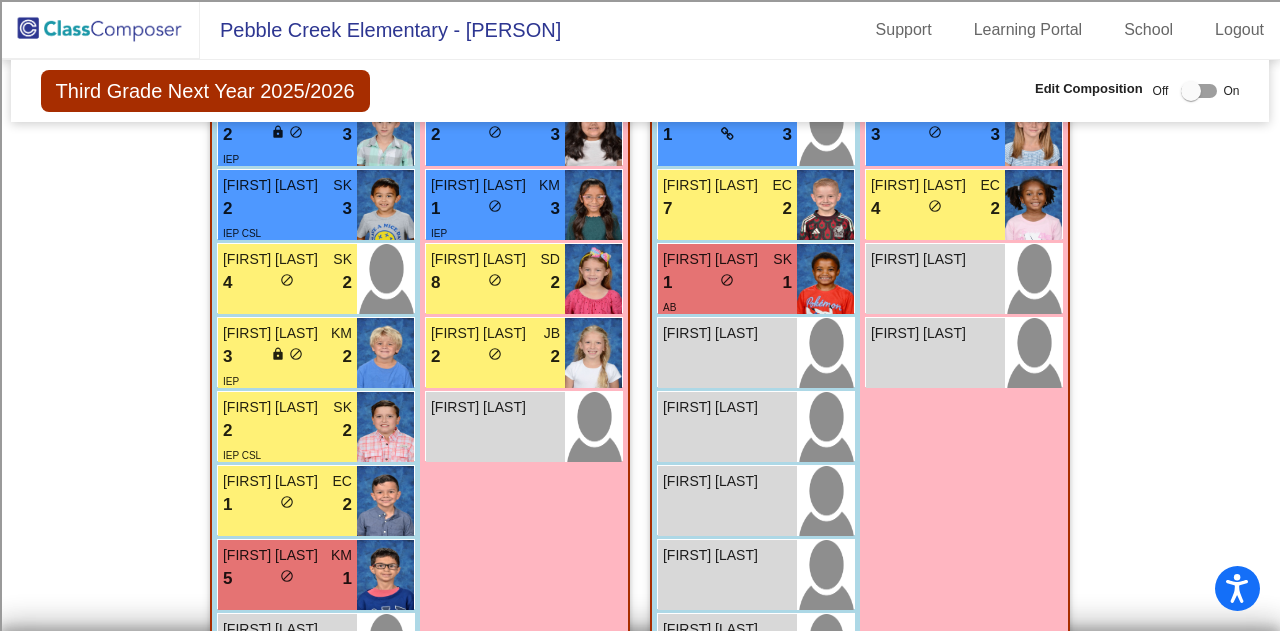 click on "Hallway   - Hallway Class  picture_as_pdf  Add Student  First Name Last Name Student Id  (Recommended)   Boy   Girl   Non Binary Add Close  Boys : 0    No Students   Girls: 0   No Students   Class 1   - Young  picture_as_pdf Amy Young  Add Student  First Name Last Name Student Id  (Recommended)   Boy   Girl   Non Binary Add Close  Boys : 11  Mark Bouliane AB 8 lock do_not_disturb_alt 3 Walker Williams AB 7 lock do_not_disturb_alt 3 Sultan Kerim JB 3 lock do_not_disturb_alt 3 William Trainor AB 2 lock do_not_disturb_alt 3 IEP Lucas Mrozik SK 2 lock do_not_disturb_alt 3 IEP CSL Alvin Williams SK 4 lock do_not_disturb_alt 2 Vanderbilt Gronberg KM 3 lock do_not_disturb_alt 2 IEP Everett Joost SK 2 lock do_not_disturb_alt 2 IEP CSL Abram Hernandez EC 1 lock do_not_disturb_alt 2 Indivar Mahapatra KM 5 lock do_not_disturb_alt 1 Carter James lock do_not_disturb_alt Girls: 8 Lara Koydemir EC 9 lock do_not_disturb_alt 4 Aadhya Gaharwar AB 8 lock do_not_disturb_alt 3 Sara Usman SK 6 lock do_not_disturb_alt 4 KM 2" 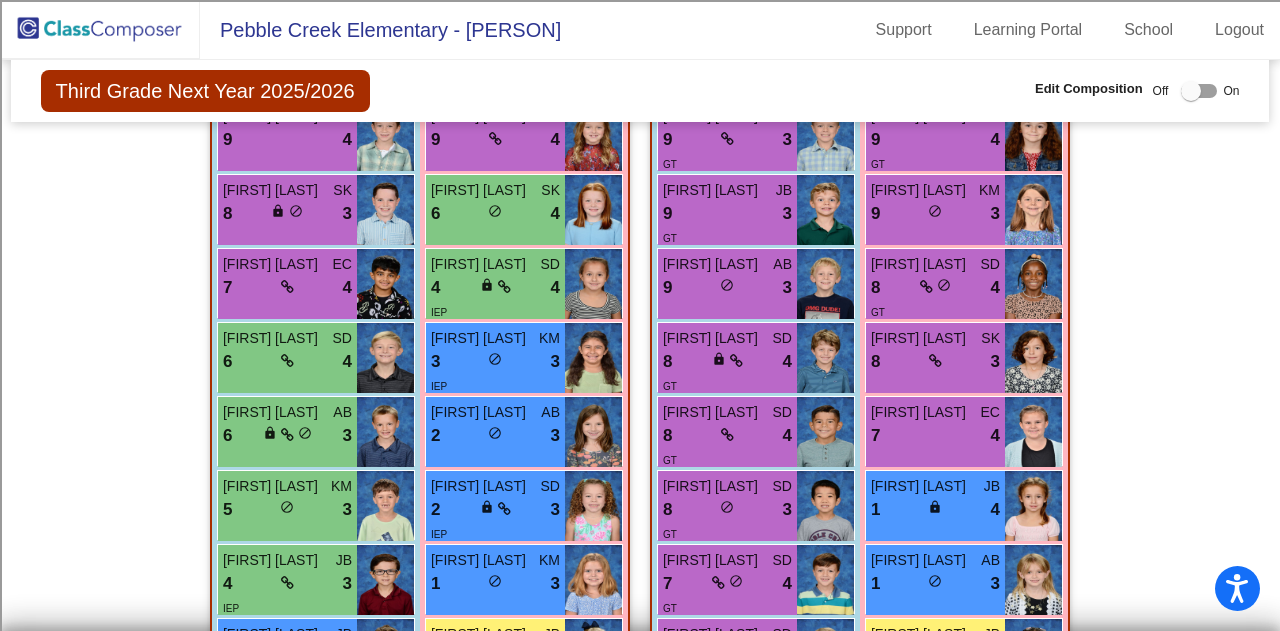 scroll, scrollTop: 2485, scrollLeft: 0, axis: vertical 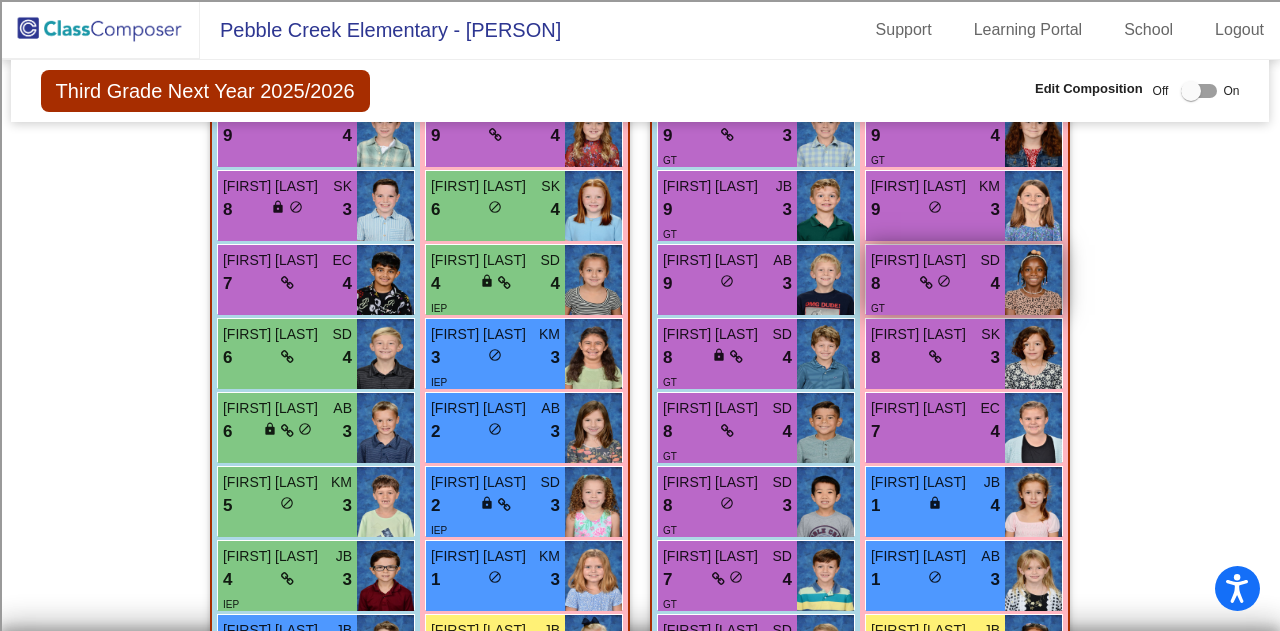 click at bounding box center (1033, 280) 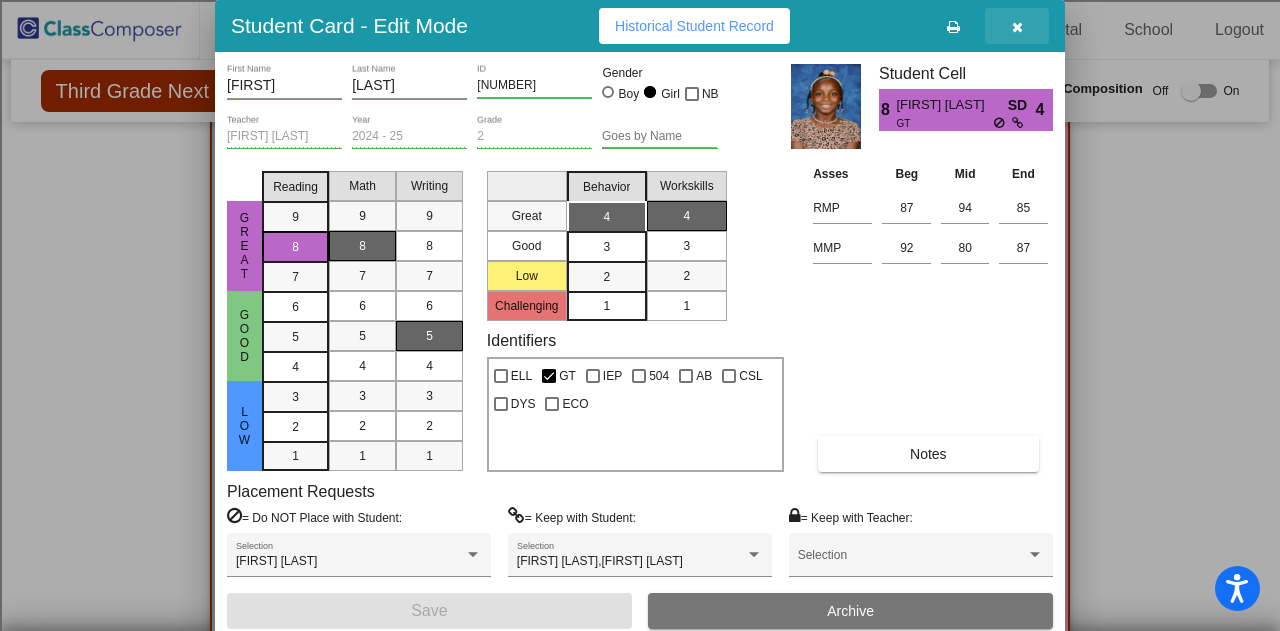 click at bounding box center (1017, 27) 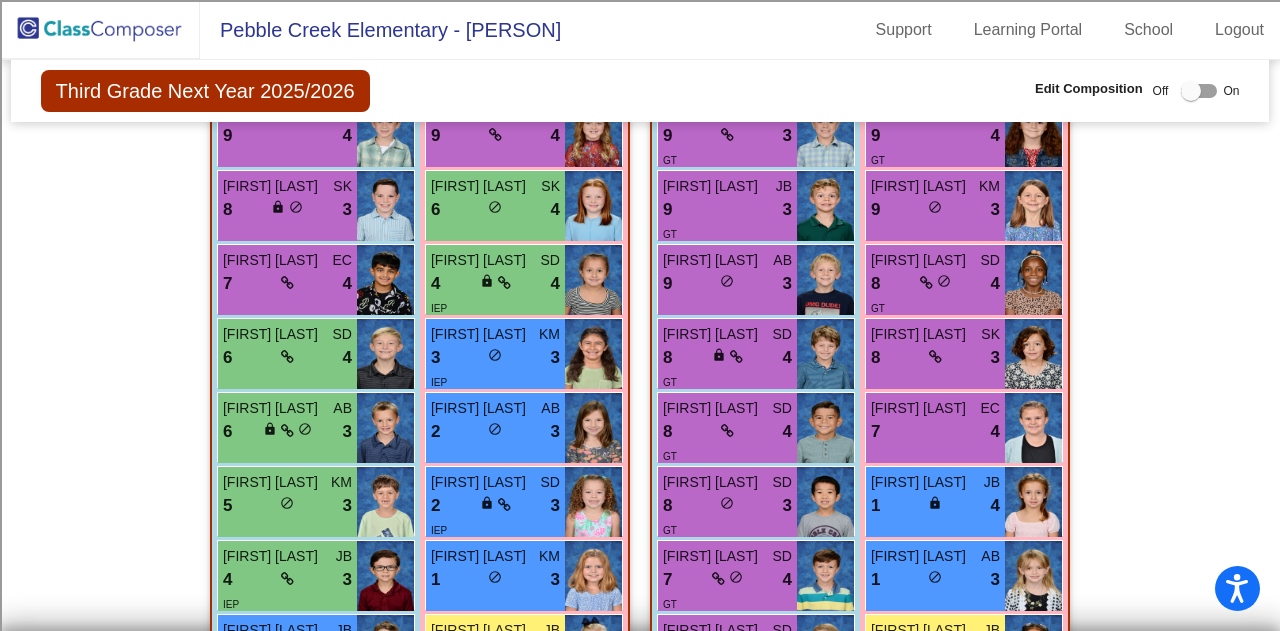 click on "Hallway   - Hallway Class  picture_as_pdf  Add Student  First Name Last Name Student Id  (Recommended)   Boy   Girl   Non Binary Add Close  Boys : 0    No Students   Girls: 0   No Students   Class 1   - Young  picture_as_pdf Amy Young  Add Student  First Name Last Name Student Id  (Recommended)   Boy   Girl   Non Binary Add Close  Boys : 11  Mark Bouliane AB 8 lock do_not_disturb_alt 3 Walker Williams AB 7 lock do_not_disturb_alt 3 Sultan Kerim JB 3 lock do_not_disturb_alt 3 William Trainor AB 2 lock do_not_disturb_alt 3 IEP Lucas Mrozik SK 2 lock do_not_disturb_alt 3 IEP CSL Alvin Williams SK 4 lock do_not_disturb_alt 2 Vanderbilt Gronberg KM 3 lock do_not_disturb_alt 2 IEP Everett Joost SK 2 lock do_not_disturb_alt 2 IEP CSL Abram Hernandez EC 1 lock do_not_disturb_alt 2 Indivar Mahapatra KM 5 lock do_not_disturb_alt 1 Carter James lock do_not_disturb_alt Girls: 8 Lara Koydemir EC 9 lock do_not_disturb_alt 4 Aadhya Gaharwar AB 8 lock do_not_disturb_alt 3 Sara Usman SK 6 lock do_not_disturb_alt 4 KM 2" 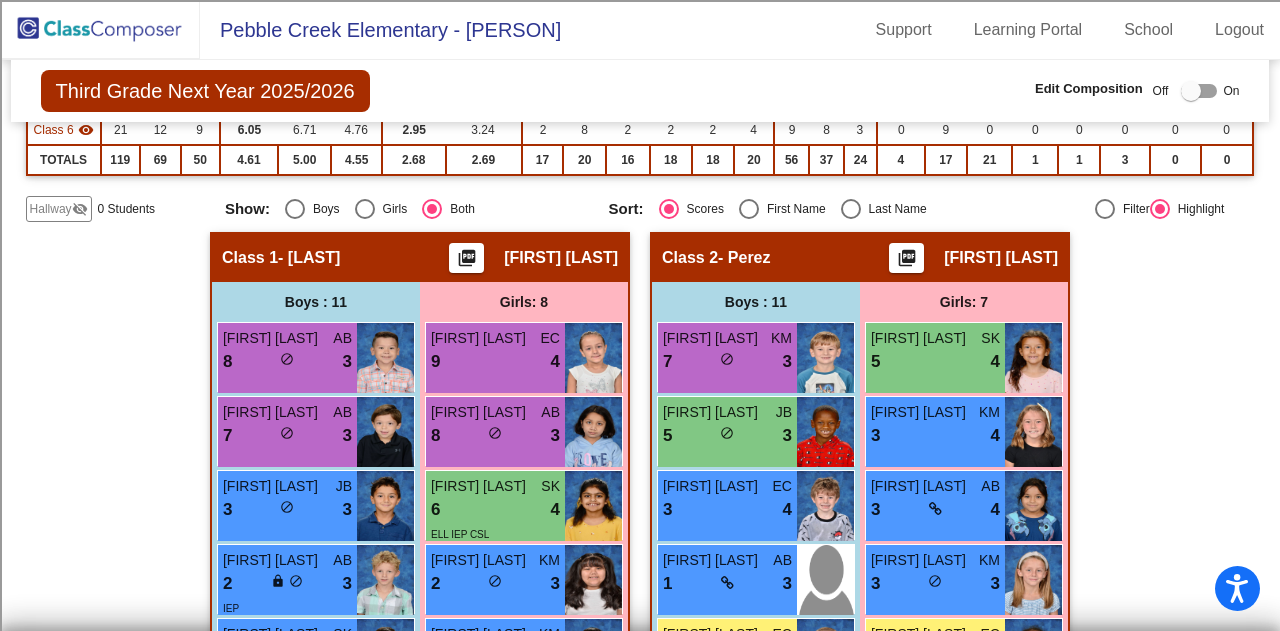 scroll, scrollTop: 385, scrollLeft: 0, axis: vertical 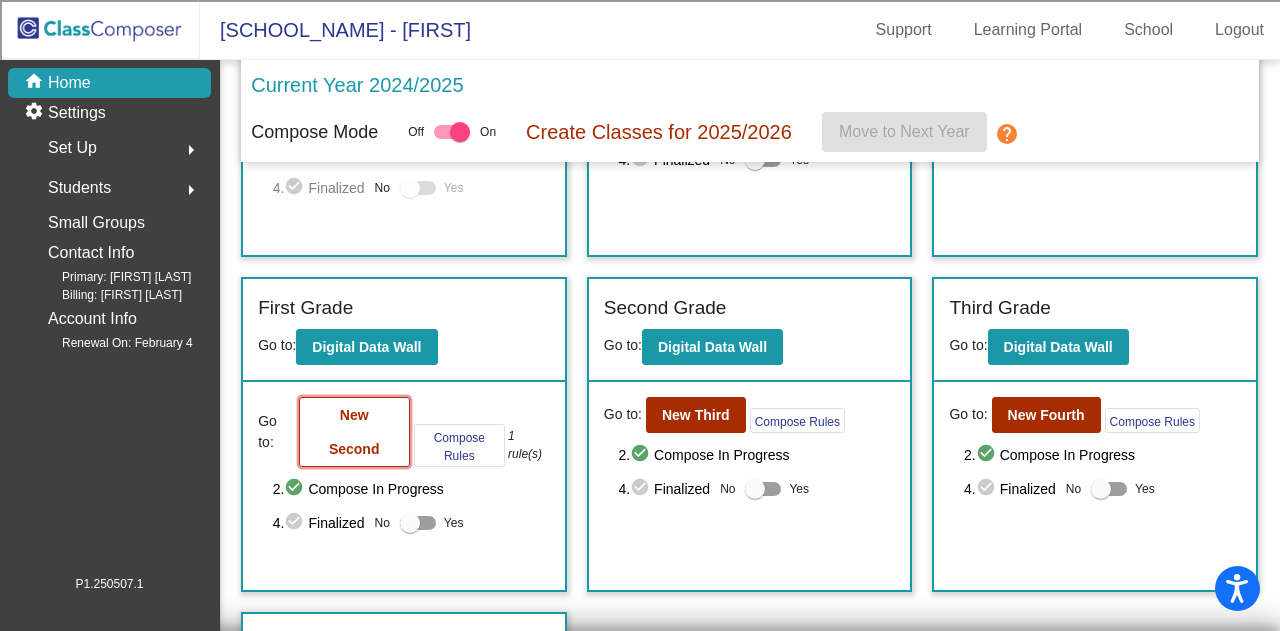 click on "New Second" 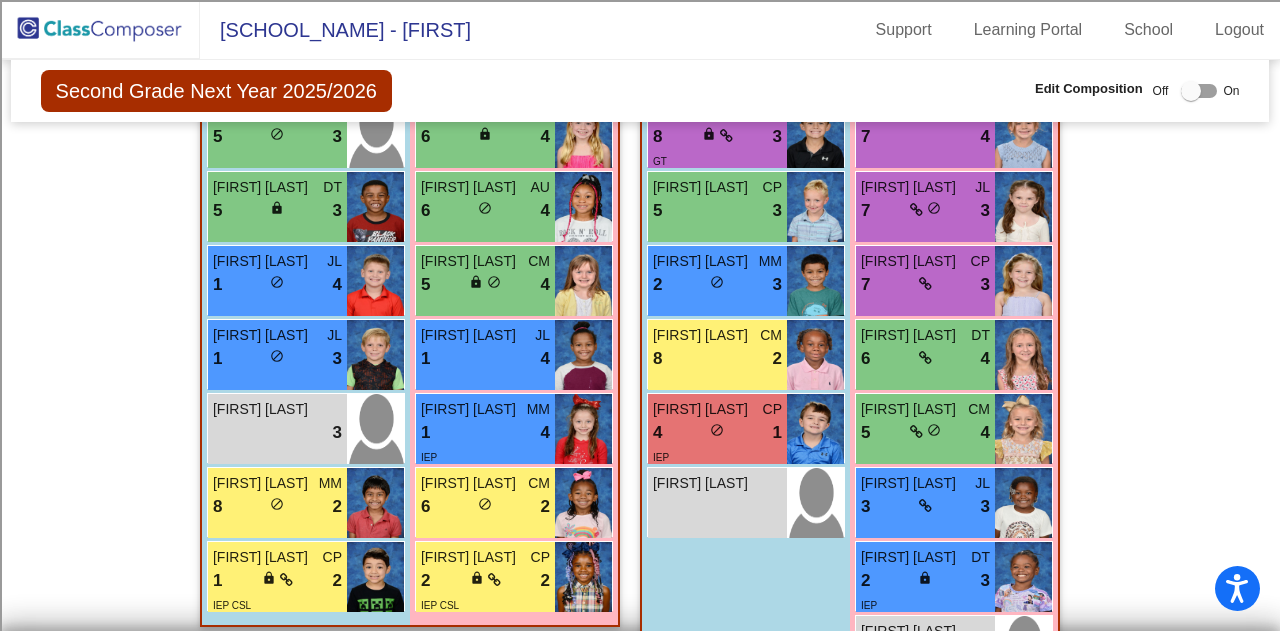 scroll, scrollTop: 1915, scrollLeft: 0, axis: vertical 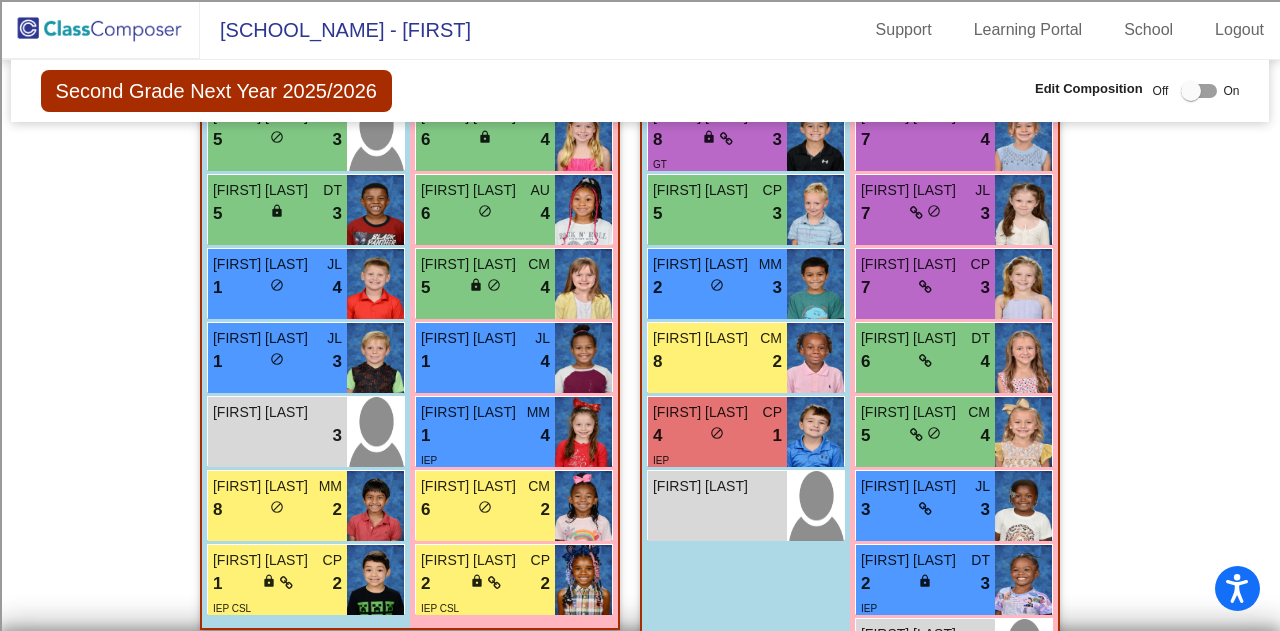 drag, startPoint x: 268, startPoint y: 291, endPoint x: 70, endPoint y: 344, distance: 204.97073 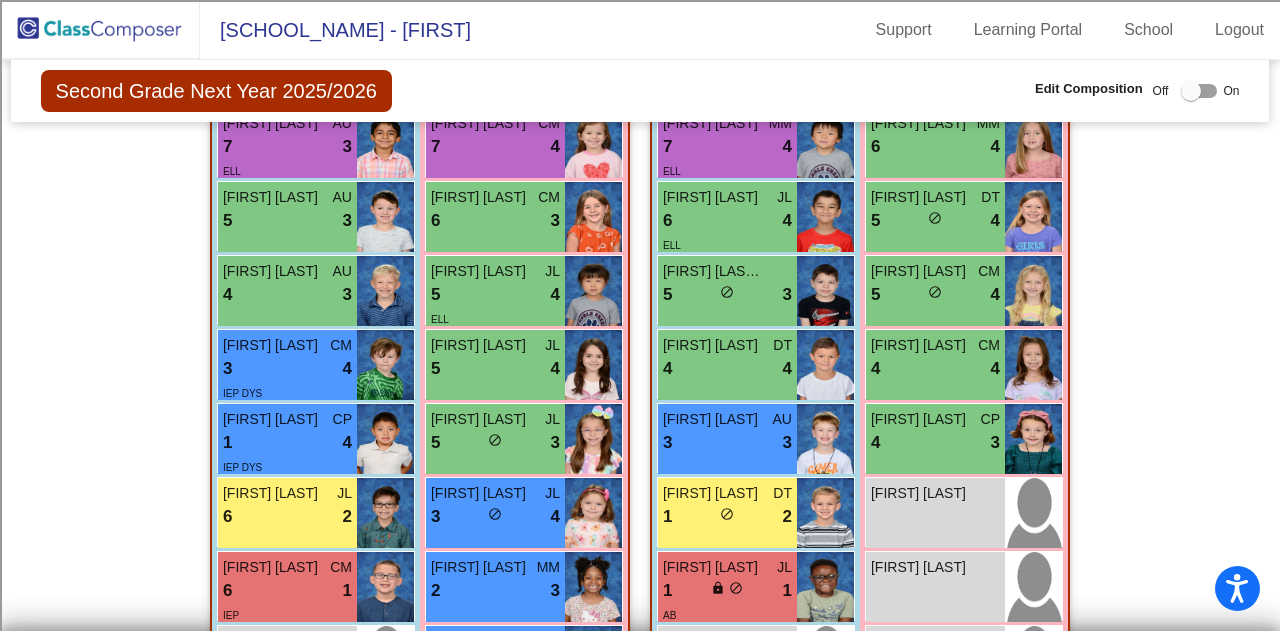 scroll, scrollTop: 2771, scrollLeft: 0, axis: vertical 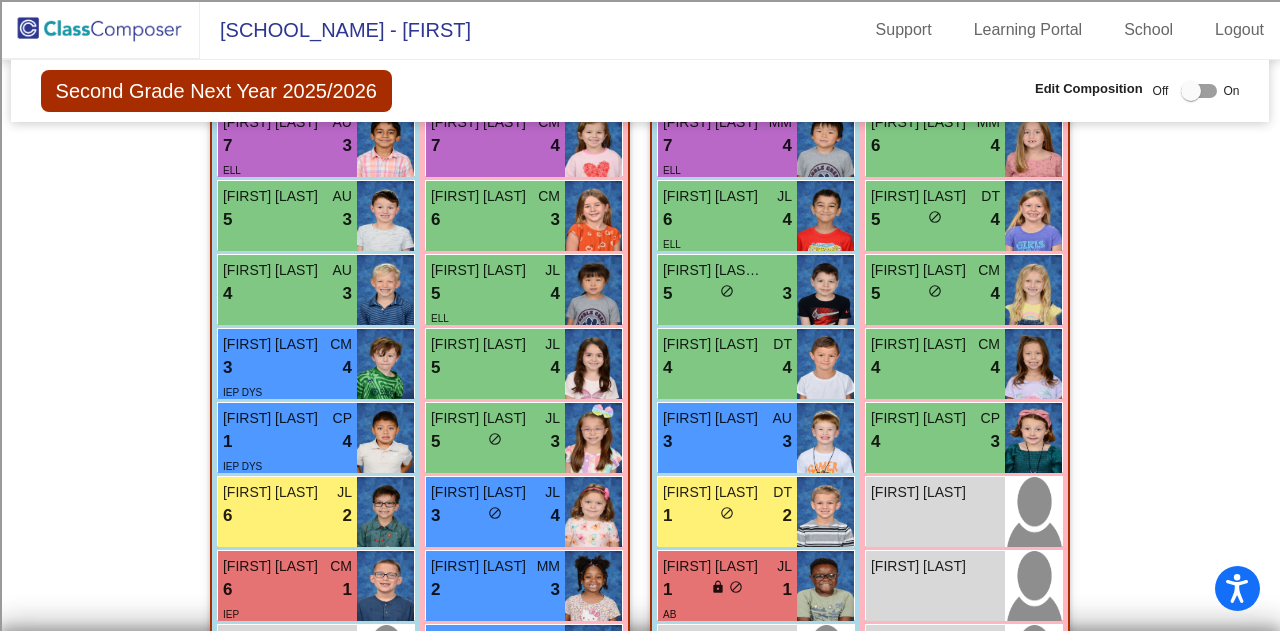 drag, startPoint x: 740, startPoint y: 424, endPoint x: 1096, endPoint y: 481, distance: 360.53433 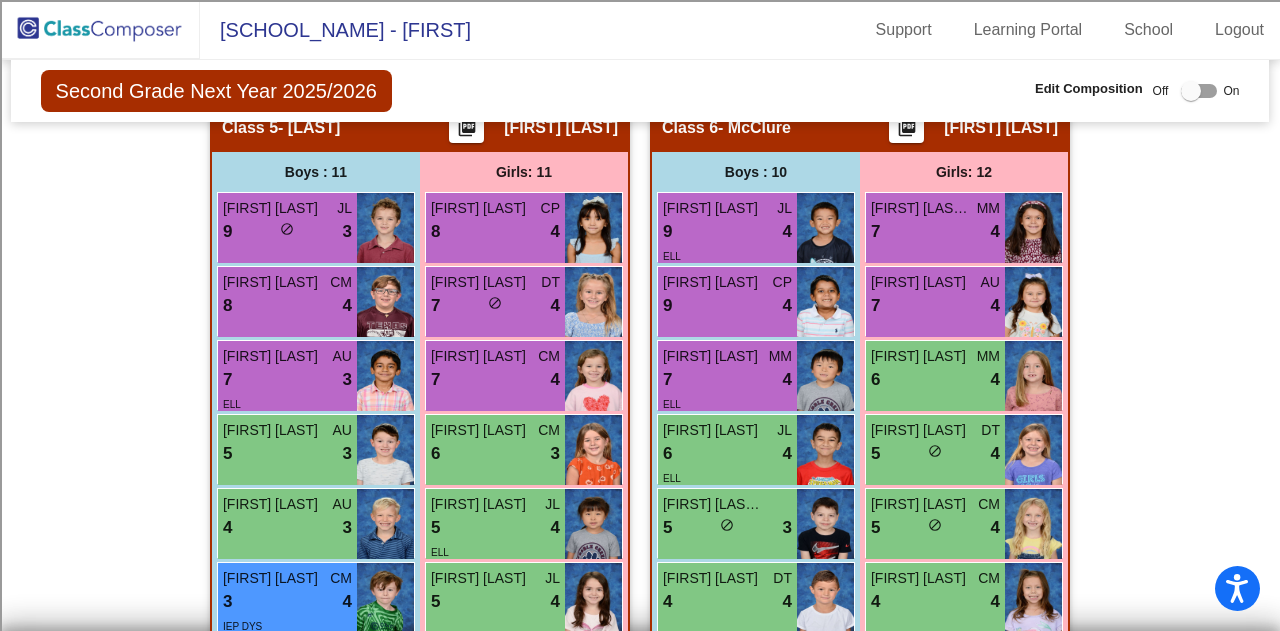scroll, scrollTop: 2739, scrollLeft: 0, axis: vertical 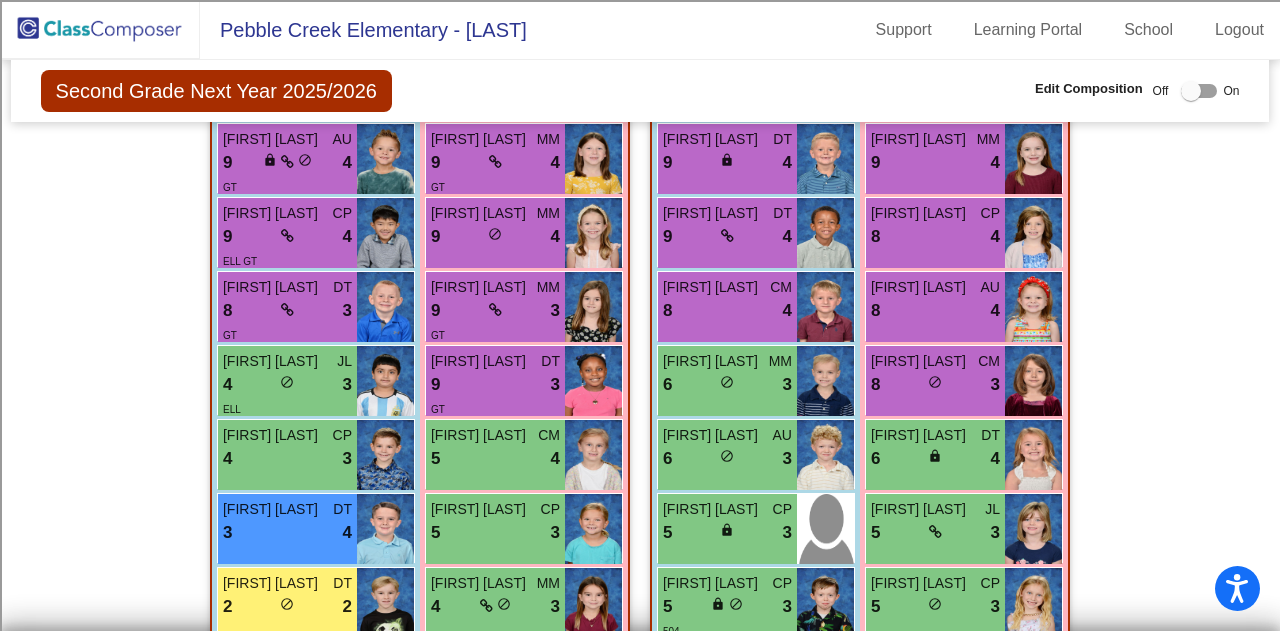 click on "Hallway - Hallway Class picture_as_pdf Add Student [FIRST] [LAST] Student Id (Recommended) Boy Girl Non Binary Add Close Boys : 0 No Students Girls: 0 No Students Class 1 - Kwiatskowksi picture_as_pdf Sadie [LAST] Add Student [FIRST] [LAST] Student Id (Recommended) Boy Girl Non Binary Add Close Boys : 10 Maxwell Kendell AU 9 lock do_not_disturb_alt 4 GT Franklin Huang CP 9 lock do_not_disturb_alt 4 ELL GT James Snapp DT 8 lock do_not_disturb_alt 3 GT Hasan Zohaib JL 4 lock do_not_disturb_alt 3 ELL Aaron Laughlin CP 4 lock do_not_disturb_alt 3 Camden Wright DT 3 lock do_not_disturb_alt 4 Lawson Harmon DT 2 lock do_not_disturb_alt 2 Archer Castro lock do_not_disturb_alt Campbell Richards lock do_not_disturb_alt Hulk Berry lock do_not_disturb_alt Girls: 12 Holly Jastram MM 9 lock do_not_disturb_alt 4 GT Allison McDonald MM 9 lock do_not_disturb_alt 4 Josephine Jacks MM 9 lock do_not_disturb_alt 3 GT Ebunoluwa Ajayi DT 9 lock do_not_disturb_alt 3 GT CM 5" 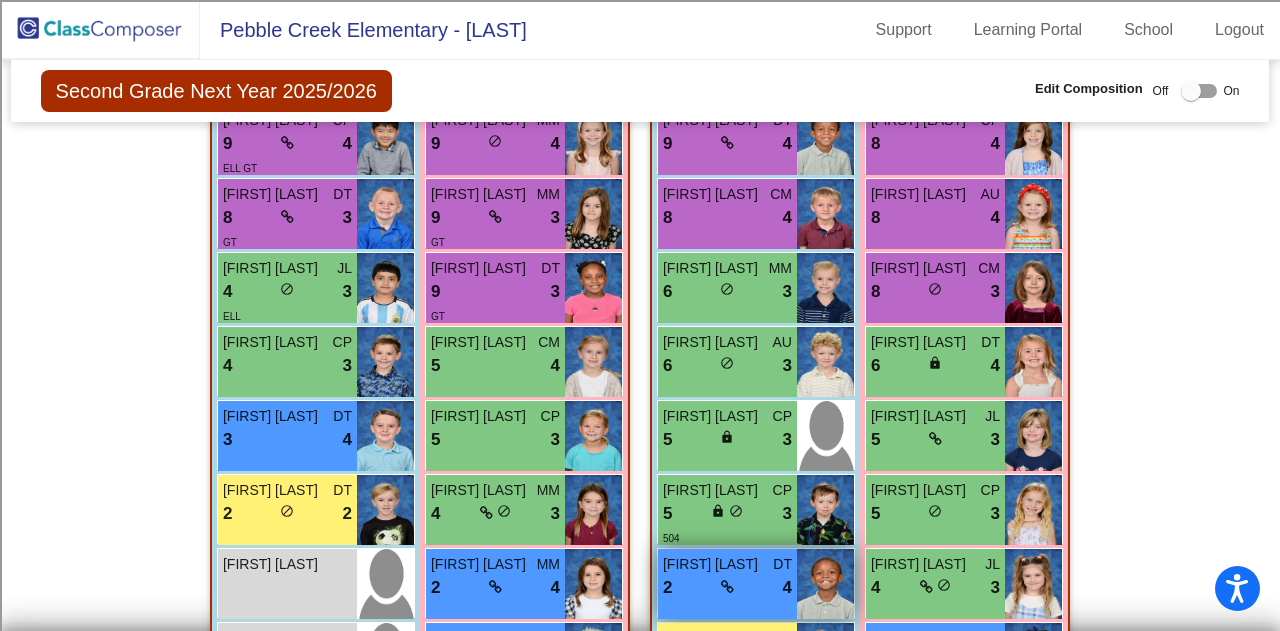 scroll, scrollTop: 678, scrollLeft: 0, axis: vertical 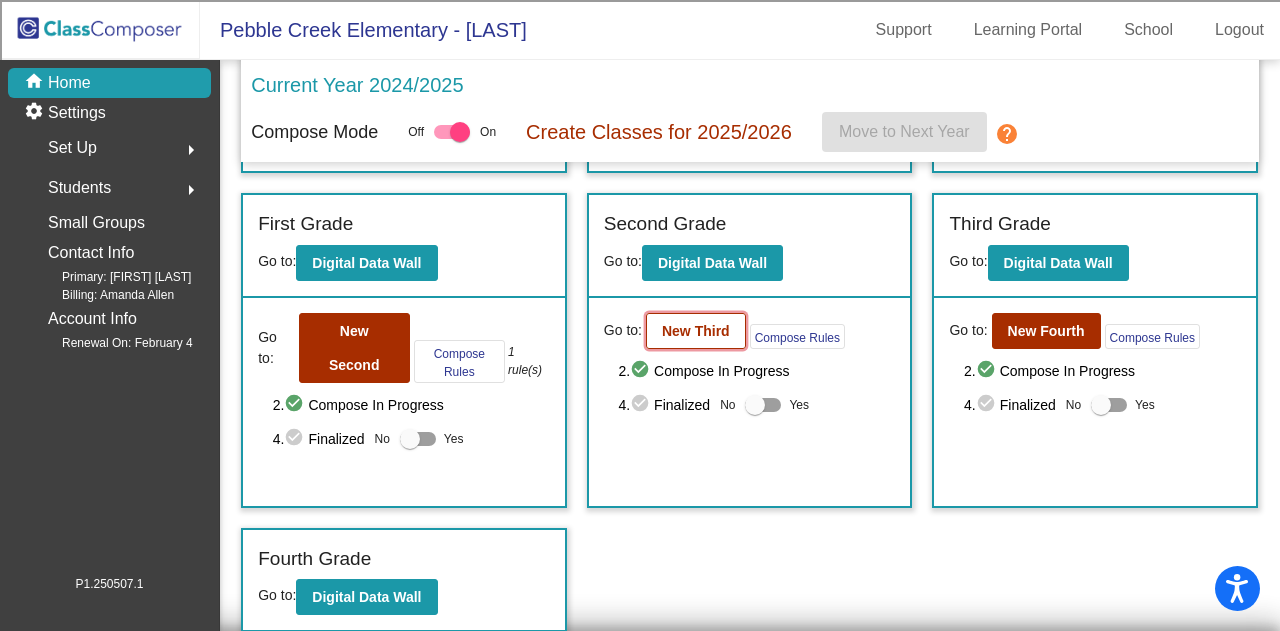 click on "New Third" 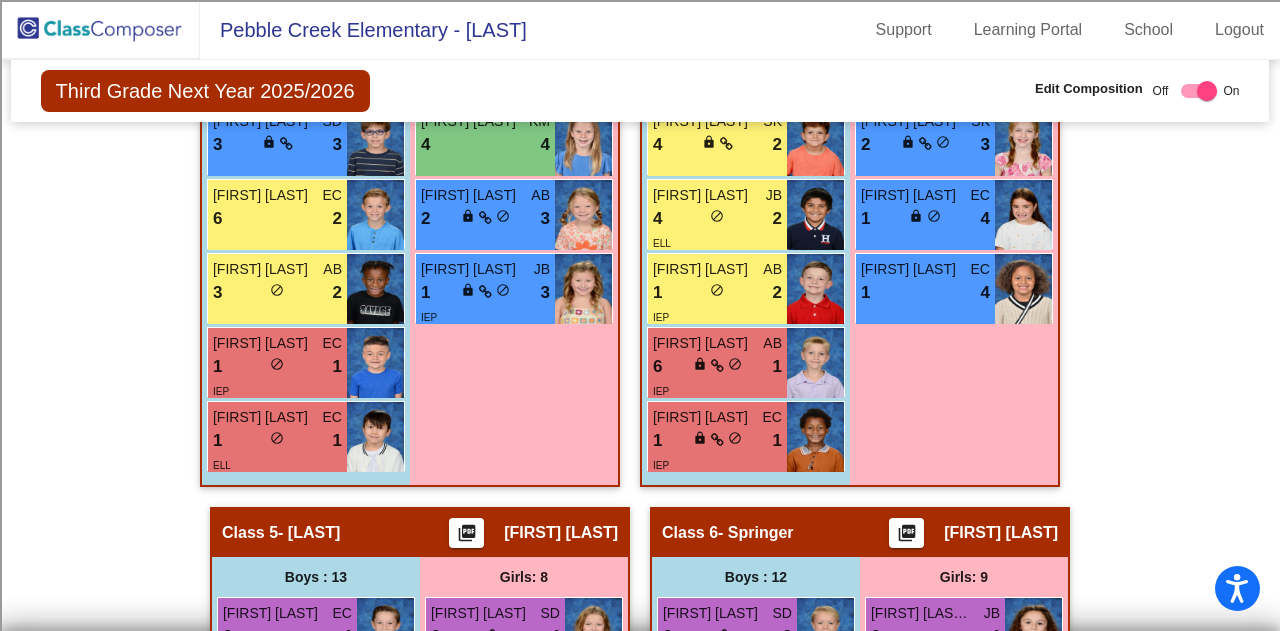scroll, scrollTop: 1570, scrollLeft: 0, axis: vertical 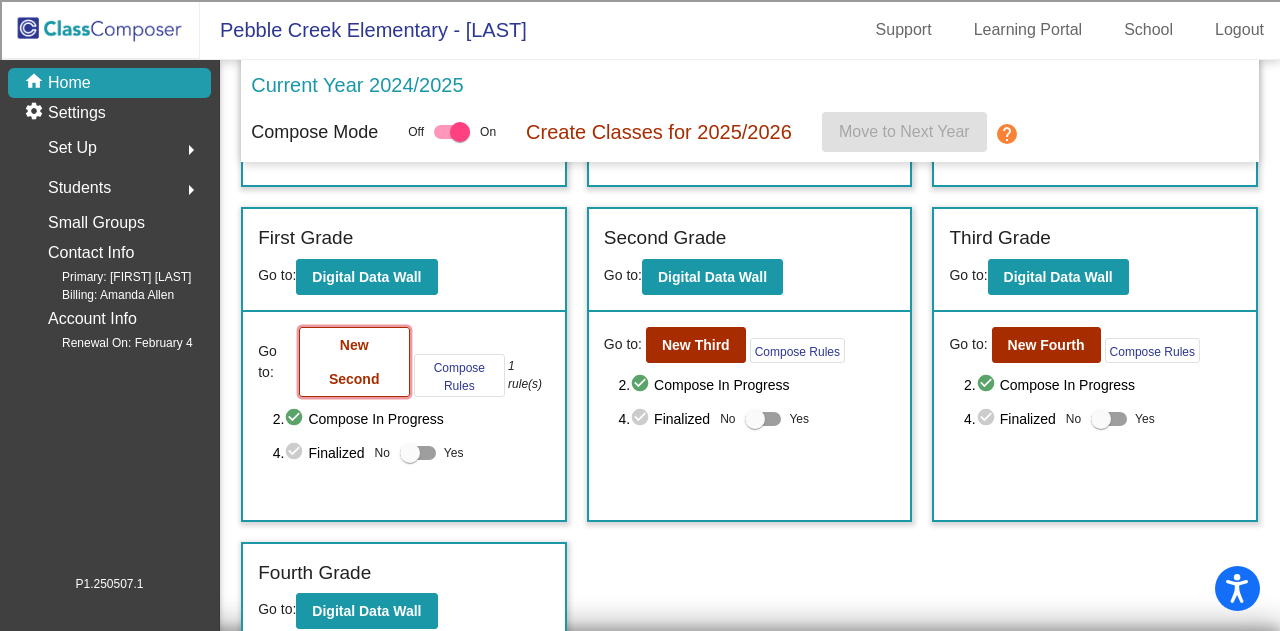 click on "New Second" 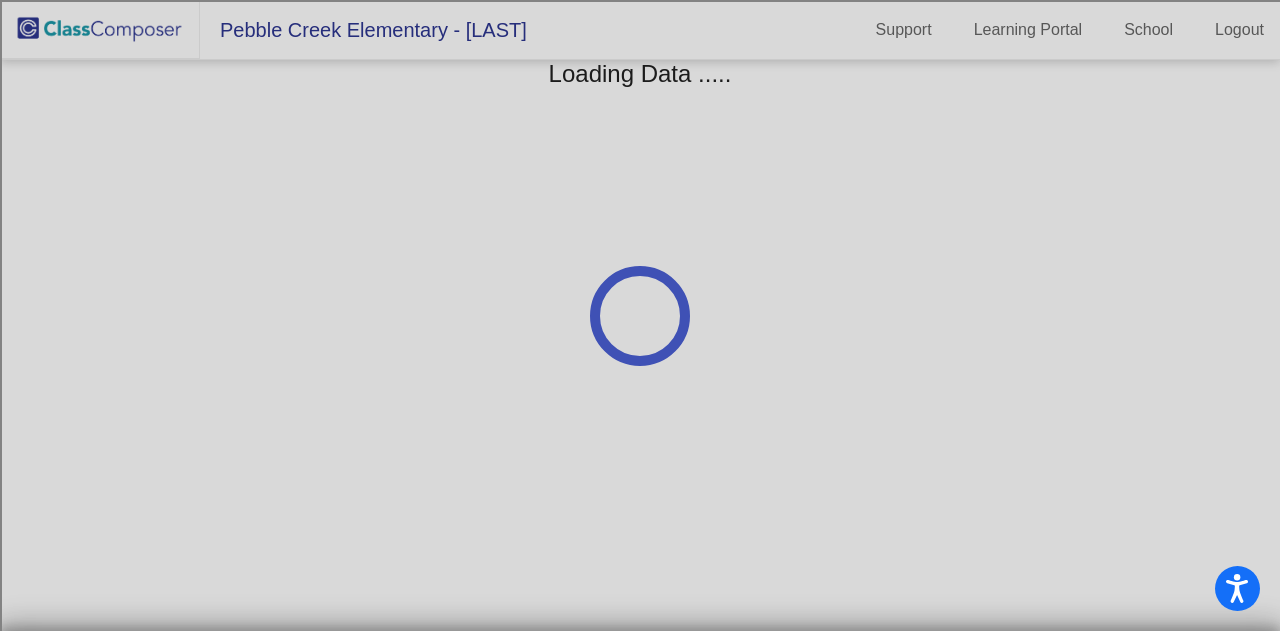scroll, scrollTop: 0, scrollLeft: 0, axis: both 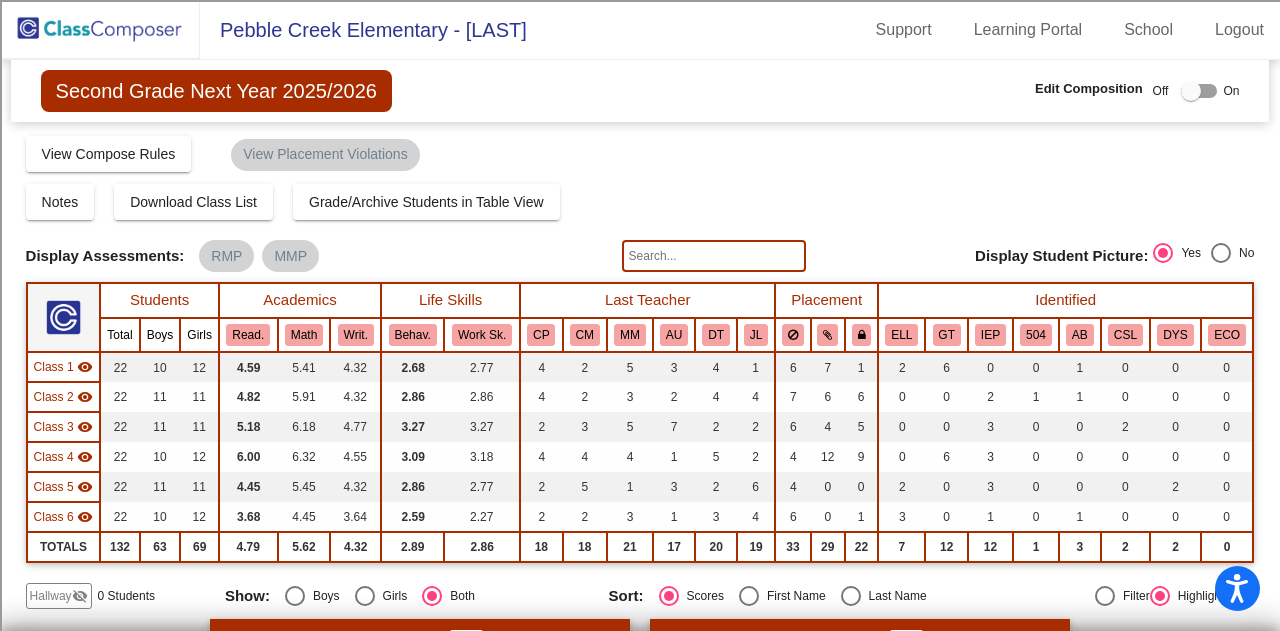 click on "Compose   Start Over   Submit Classes  Compose has been submitted  Check for Incomplete Scores  View Compose Rules   View Placement Violations" 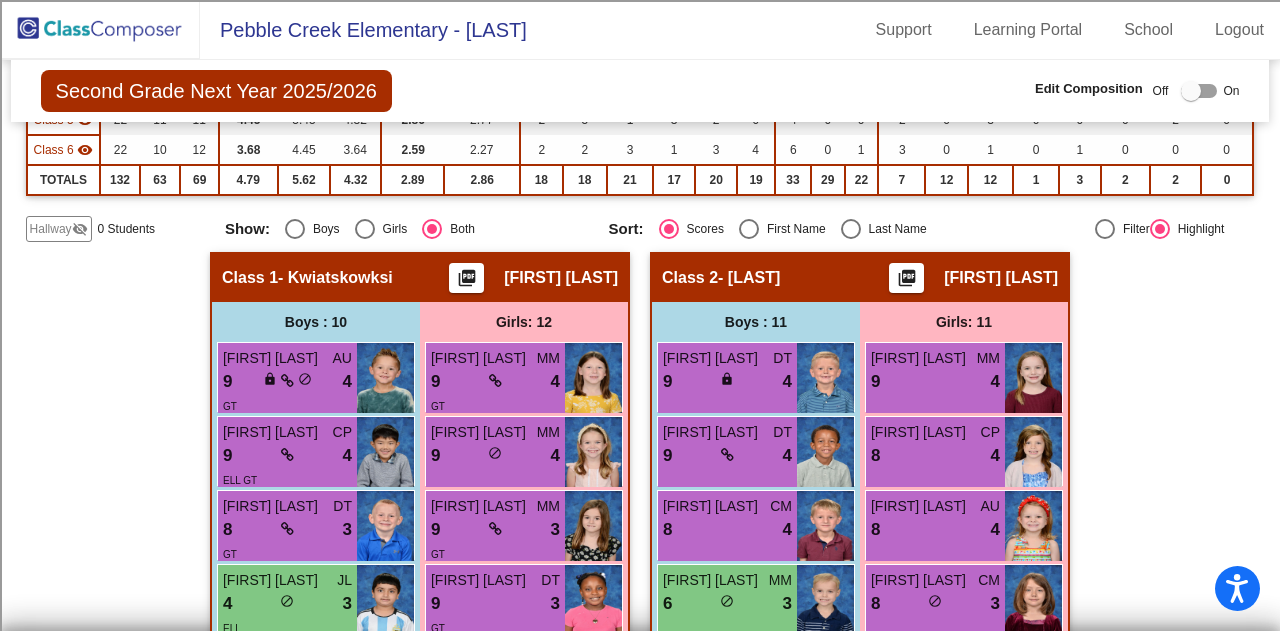 scroll, scrollTop: 366, scrollLeft: 0, axis: vertical 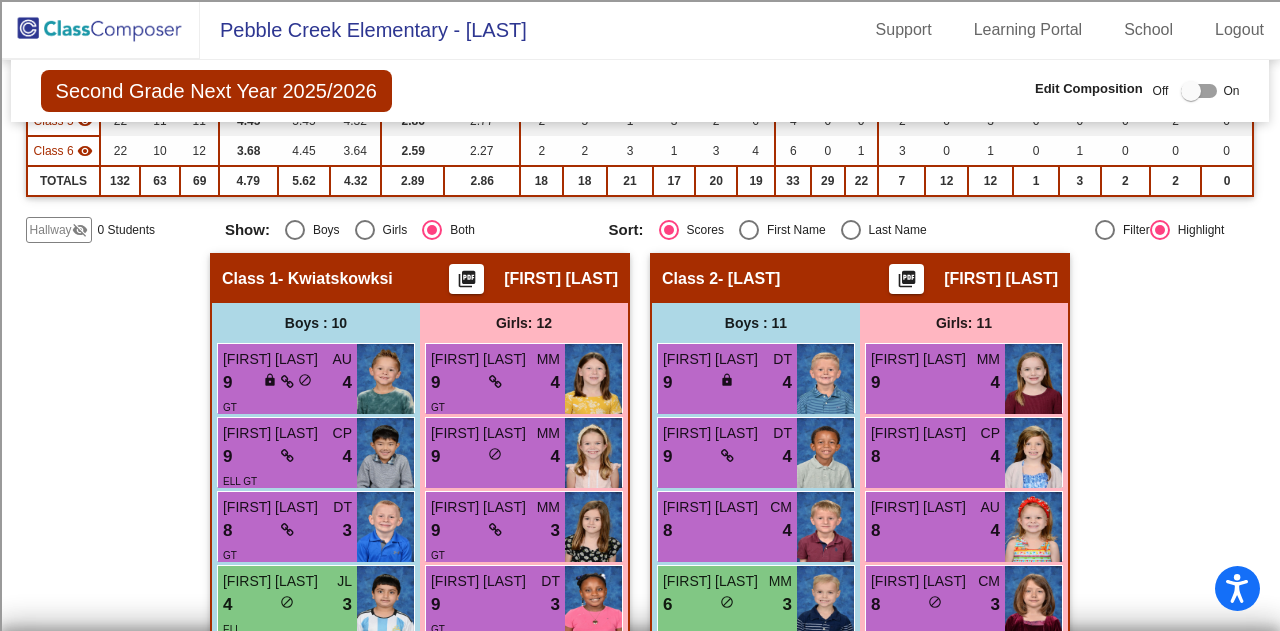 drag, startPoint x: 76, startPoint y: 327, endPoint x: 106, endPoint y: 409, distance: 87.31552 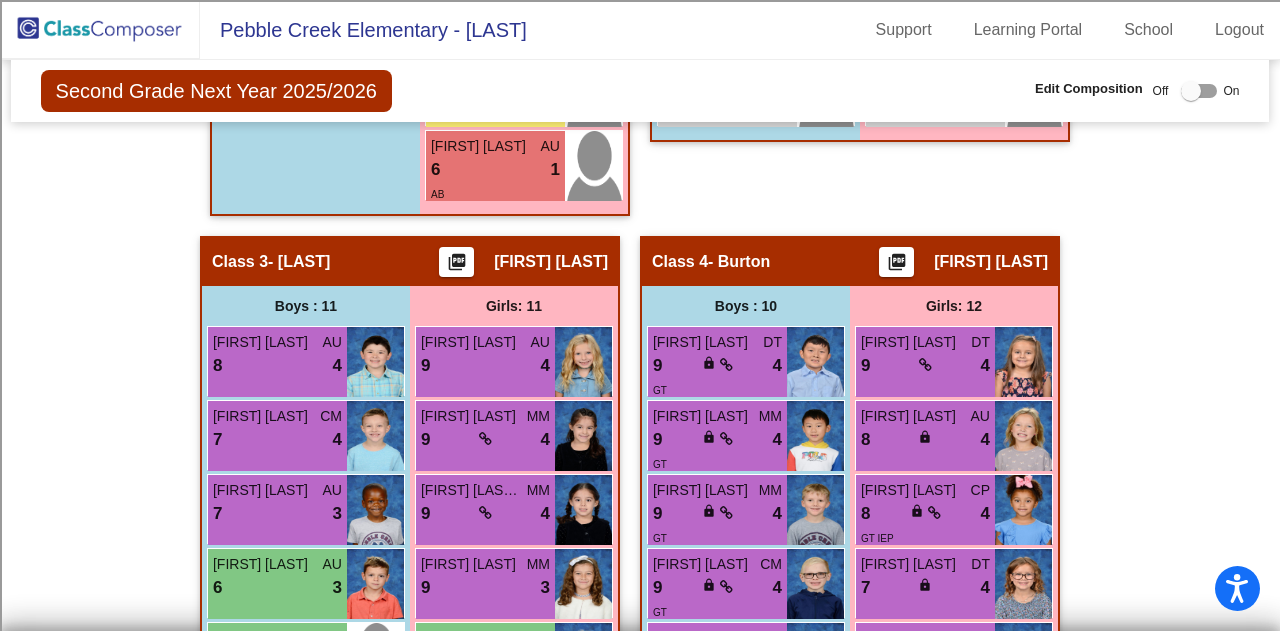 scroll, scrollTop: 1392, scrollLeft: 0, axis: vertical 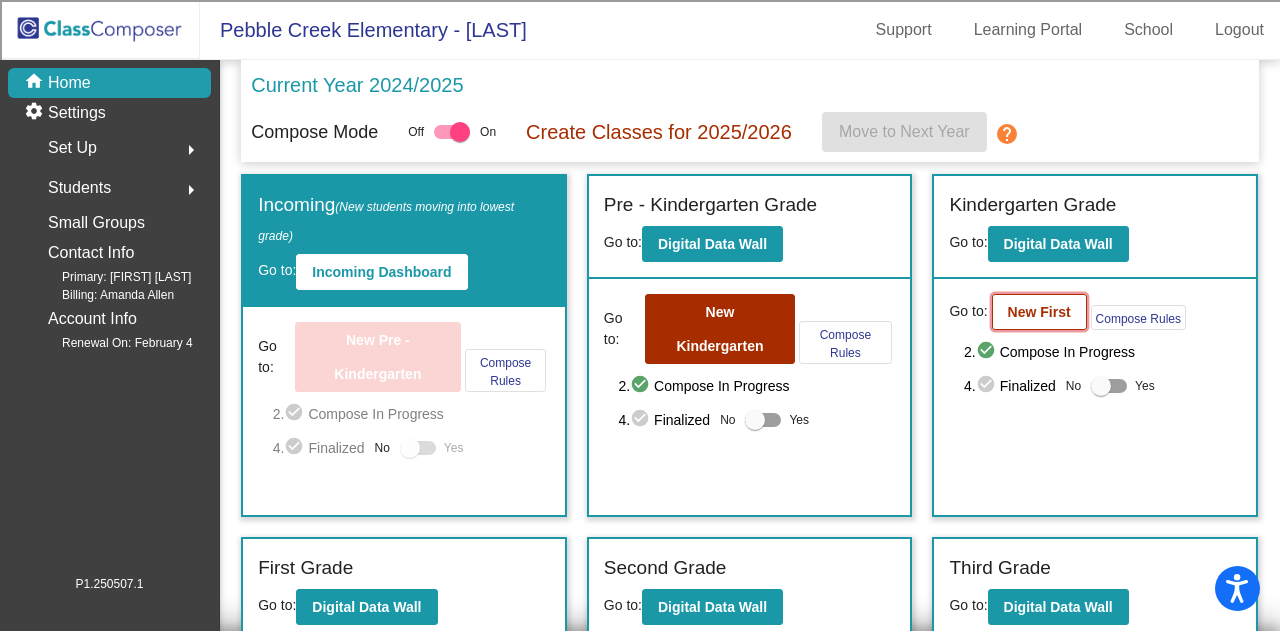 click on "New First" 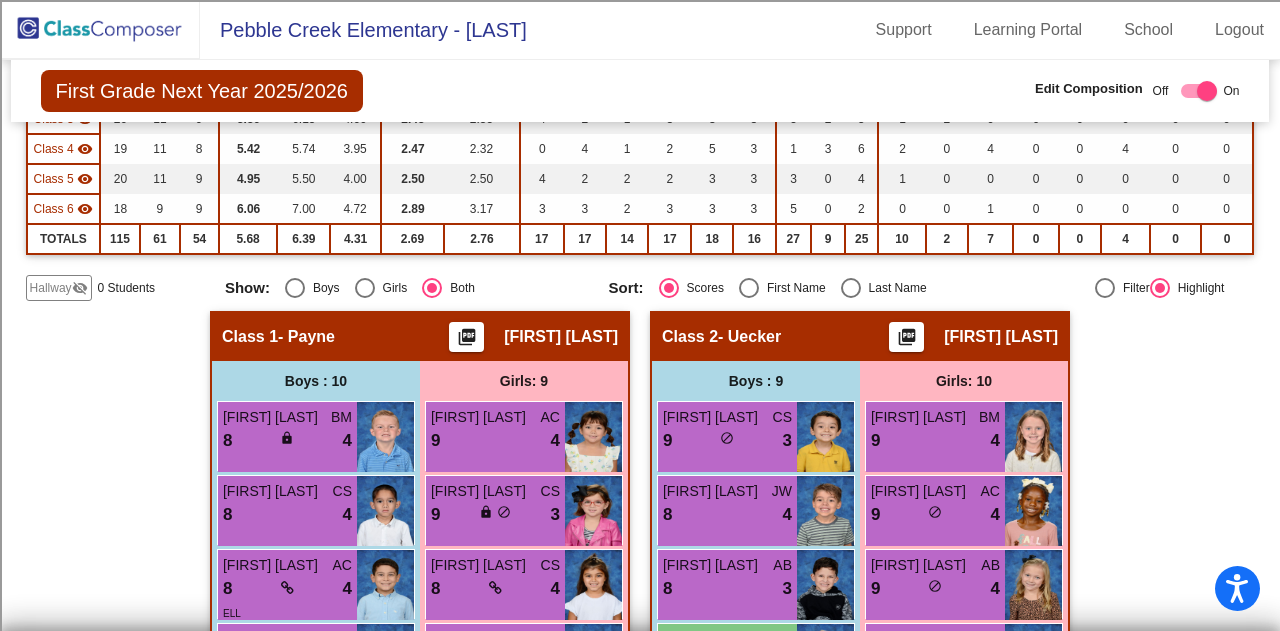 scroll, scrollTop: 384, scrollLeft: 0, axis: vertical 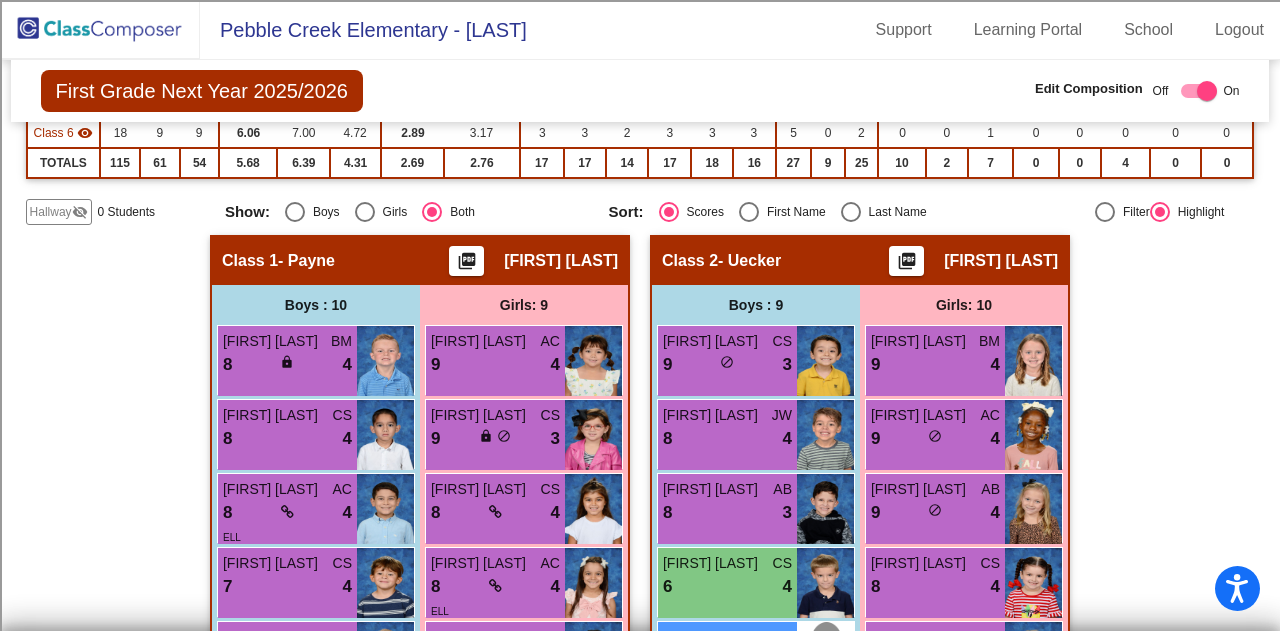 click on "Hallway   - Hallway Class  picture_as_pdf  Add Student  First Name Last Name Student Id  (Recommended)   Boy   Girl   Non Binary Add Close  Boys : 0    No Students   Girls: 0   No Students   Class 1   - Payne  picture_as_pdf Courtney Payne  Add Student  First Name Last Name Student Id  (Recommended)   Boy   Girl   Non Binary Add Close  Boys : 10  Nolan Tumlinson BM 8 lock do_not_disturb_alt 4 Sean Eagan CS 8 lock do_not_disturb_alt 4 Omar Abulaban AC 8 lock do_not_disturb_alt 4 ELL Isaiah Vazquez CS 7 lock do_not_disturb_alt 4 John Gillispie BM 7 lock do_not_disturb_alt 4 Wynn Le JW 6 lock do_not_disturb_alt 3 ELL Essa Jahanzeb JW 3 lock do_not_disturb_alt 3 Ocie Endsley BM 9 lock do_not_disturb_alt 2 Kinston Bell AC 2 lock do_not_disturb_alt 1 Issac Reaves lock do_not_disturb_alt Girls: 9 Sara Herrera AC 9 lock do_not_disturb_alt 4 Malia Cole CS 9 lock do_not_disturb_alt 3 Meadow Ravichandran CS 8 lock do_not_disturb_alt 4 Tala Moussoui AC 8 lock do_not_disturb_alt 4 ELL Izna Ali JW 8 lock 4 ELL CS 6 4" 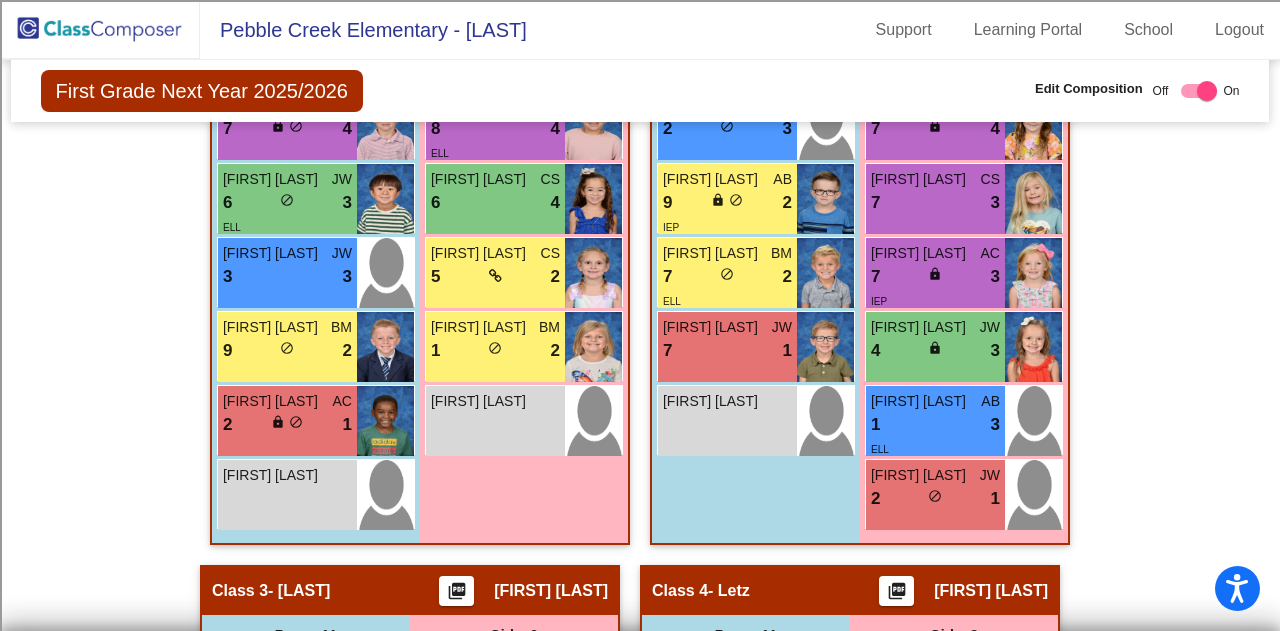 scroll, scrollTop: 919, scrollLeft: 0, axis: vertical 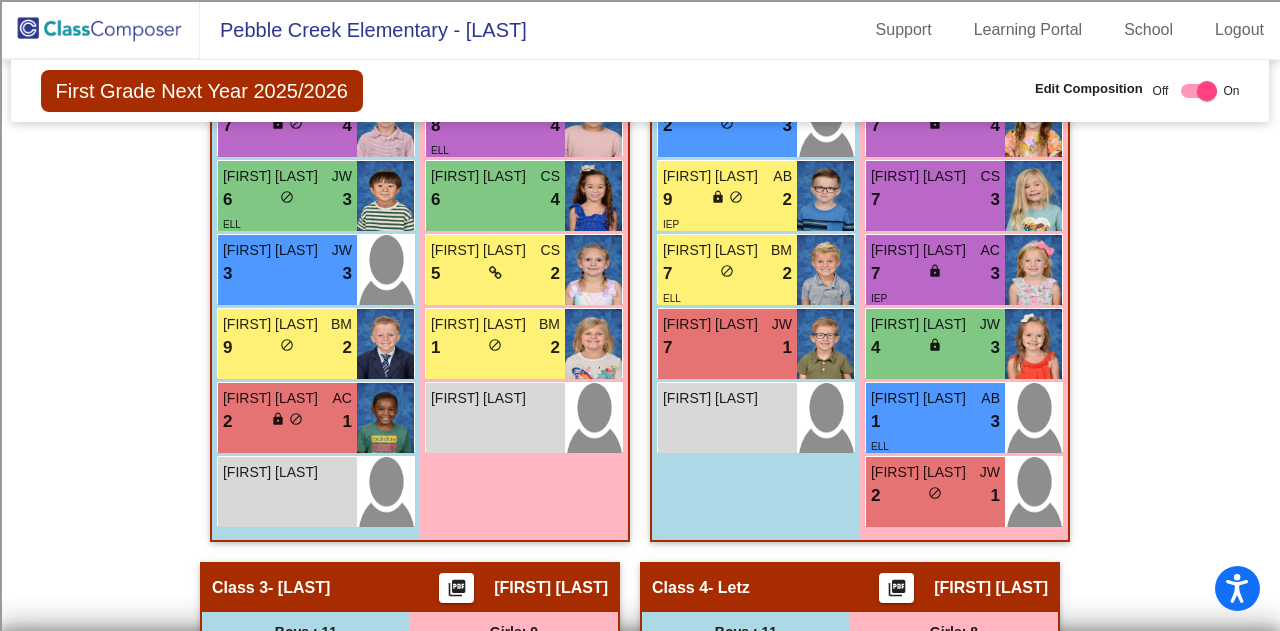 drag, startPoint x: 1188, startPoint y: 354, endPoint x: 107, endPoint y: 457, distance: 1085.896 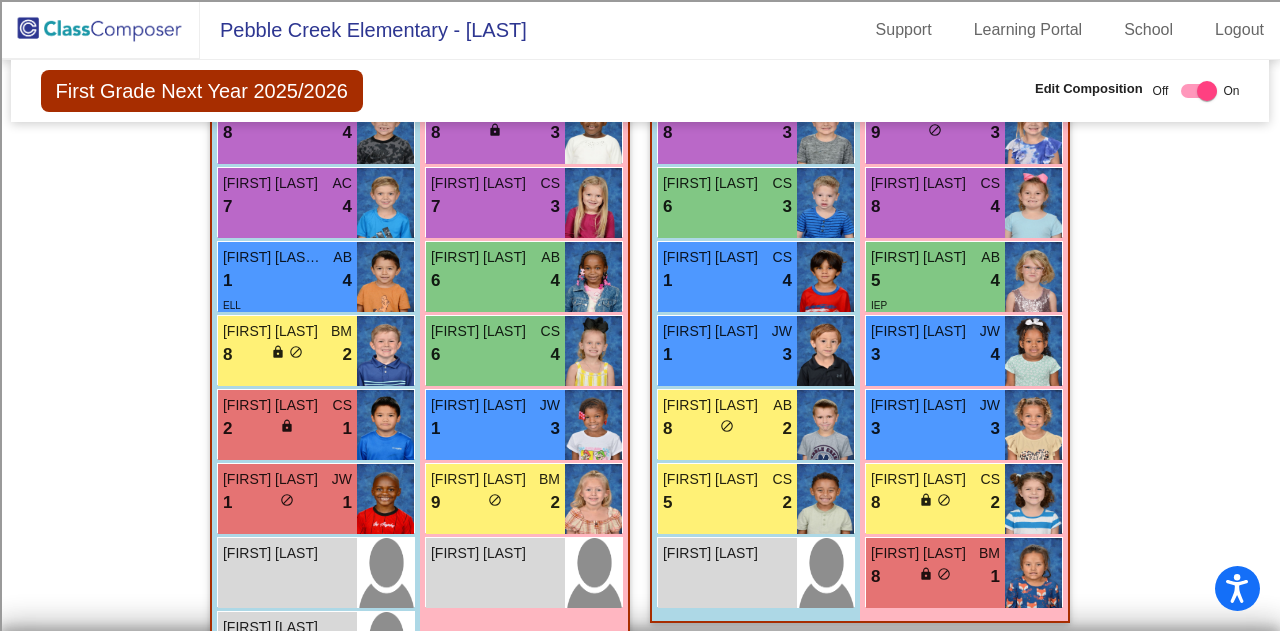 scroll, scrollTop: 2720, scrollLeft: 0, axis: vertical 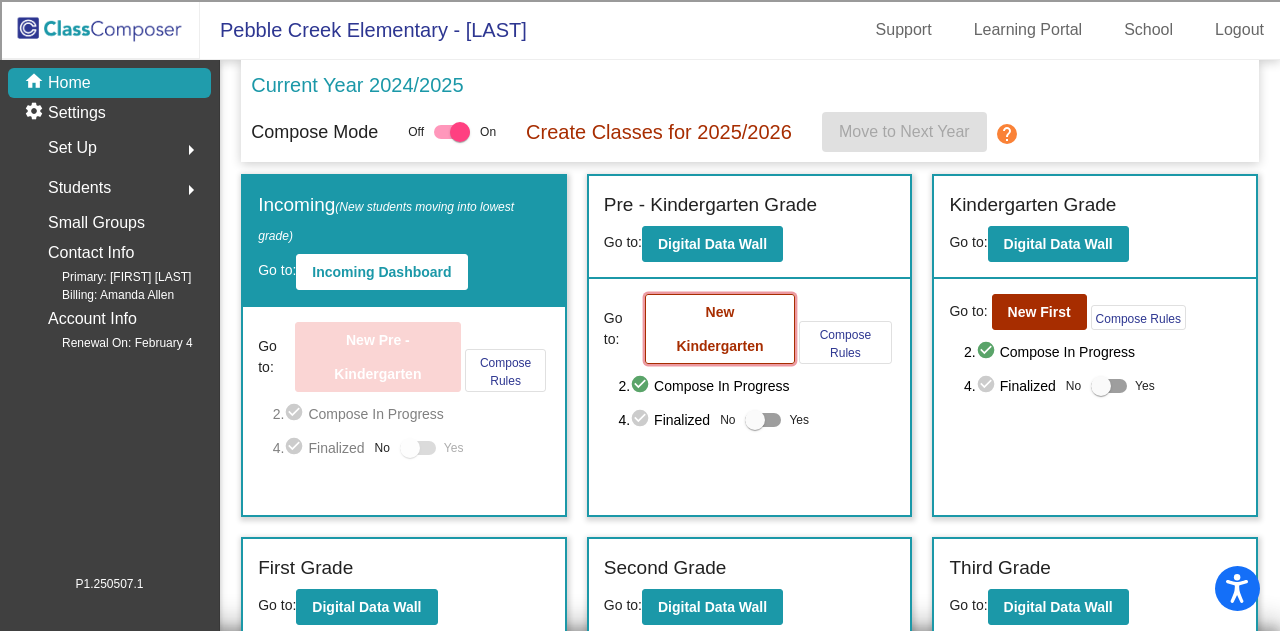 click on "New Kindergarten" 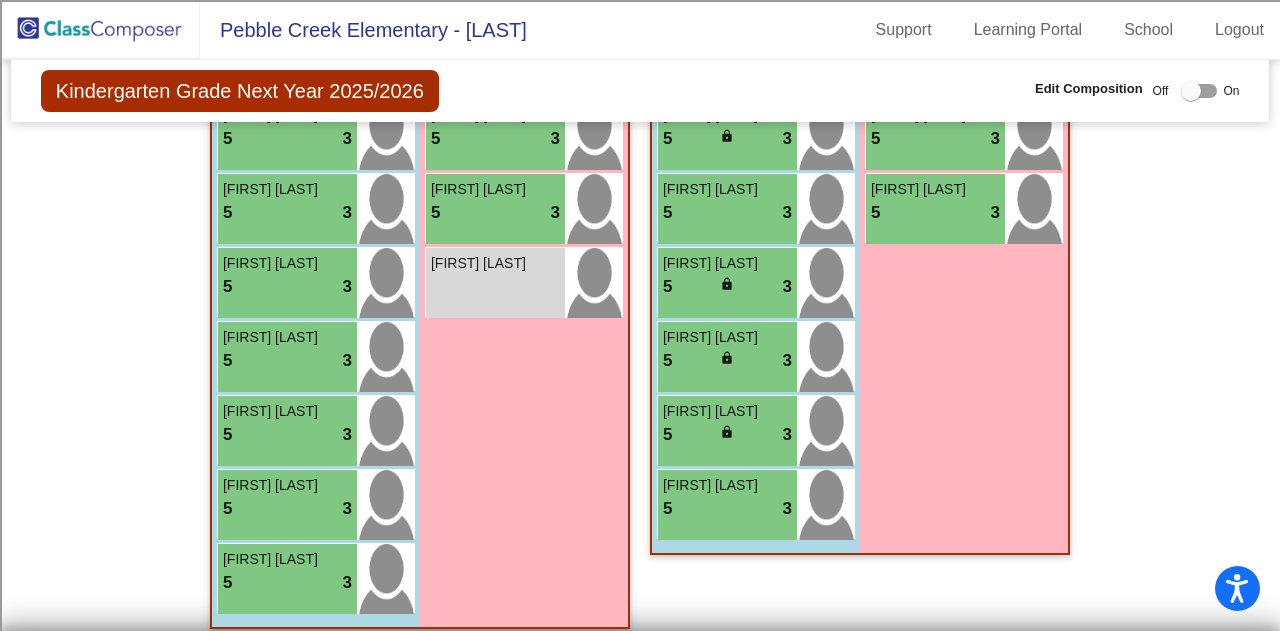 scroll, scrollTop: 2868, scrollLeft: 0, axis: vertical 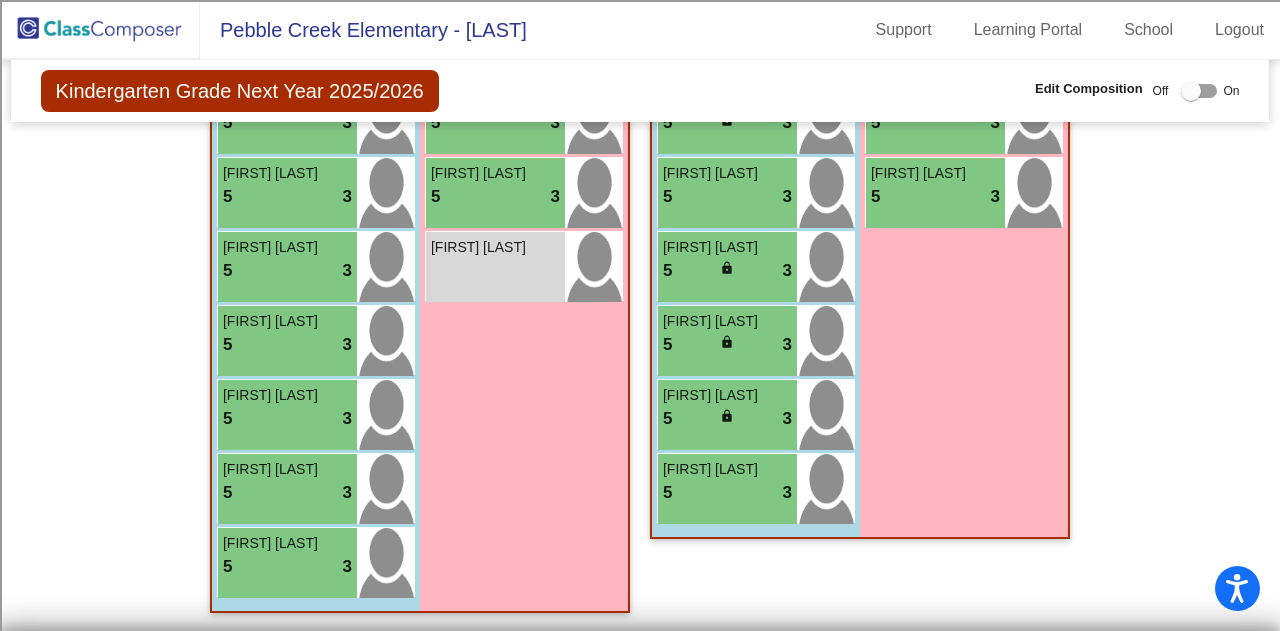 click on "Hallway   - Hallway Class  picture_as_pdf  Add Student  First Name Last Name Student Id  (Recommended)   Boy   Girl   Non Binary Add Close  Boys : 0    No Students   Girls: 0   No Students   Class 1   - McGarr  picture_as_pdf Becky McGarr  Add Student  First Name Last Name Student Id  (Recommended)   Boy   Girl   Non Binary Add Close  Boys : 9  Vaughn Davison 5 lock do_not_disturb_alt 3 Oliver Kendell 5 lock do_not_disturb_alt 3 Jack Lopez 5 lock do_not_disturb_alt 3 Maddox Paz 5 lock do_not_disturb_alt 3 Parker Smock 5 lock do_not_disturb_alt 3 Brooks Walters 5 lock do_not_disturb_alt 3 Tucker Santana 5 lock do_not_disturb_alt 3 Cameron Crow 5 lock do_not_disturb_alt 3 IEP Corbin Zotz lock do_not_disturb_alt Girls: 10 Finnley Fernandez 5 lock do_not_disturb_alt 3 Haylee Farris 5 lock do_not_disturb_alt 3 Aaryahi Gaharwar 5 lock do_not_disturb_alt 3 Dalannie Miles 5 lock do_not_disturb_alt 3 Skye Ravichandran 5 lock do_not_disturb_alt 3 Milana McQuarrie  5 lock do_not_disturb_alt 3 Eloise Arnold 5 lock" 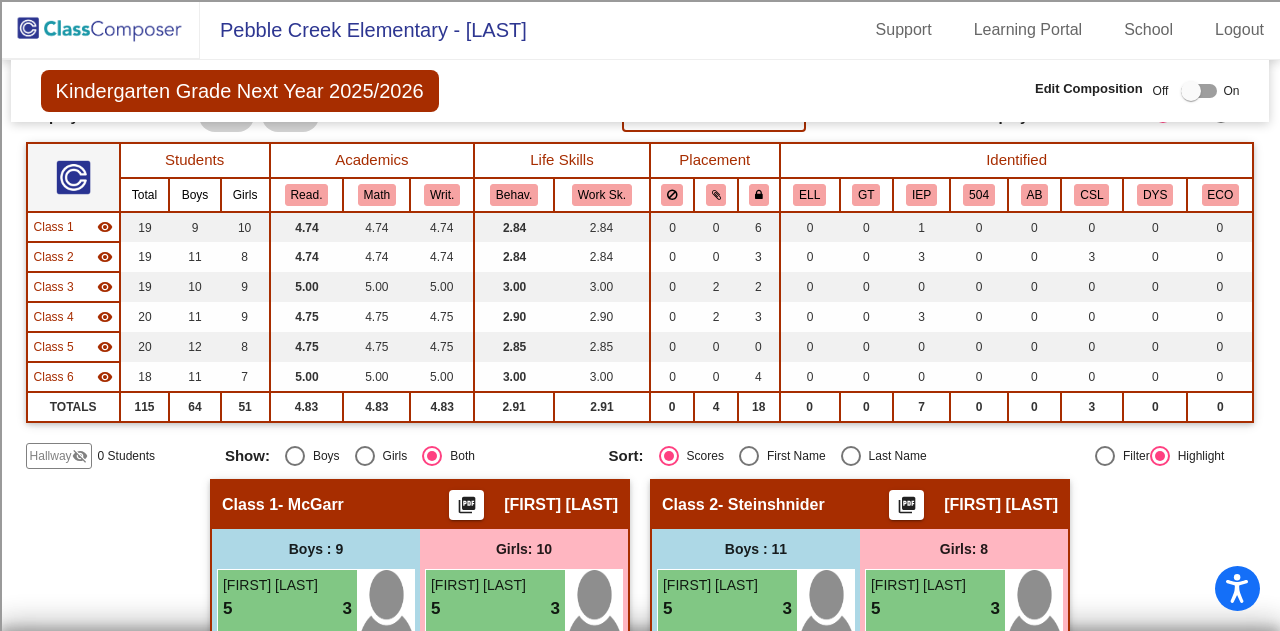 scroll, scrollTop: 140, scrollLeft: 0, axis: vertical 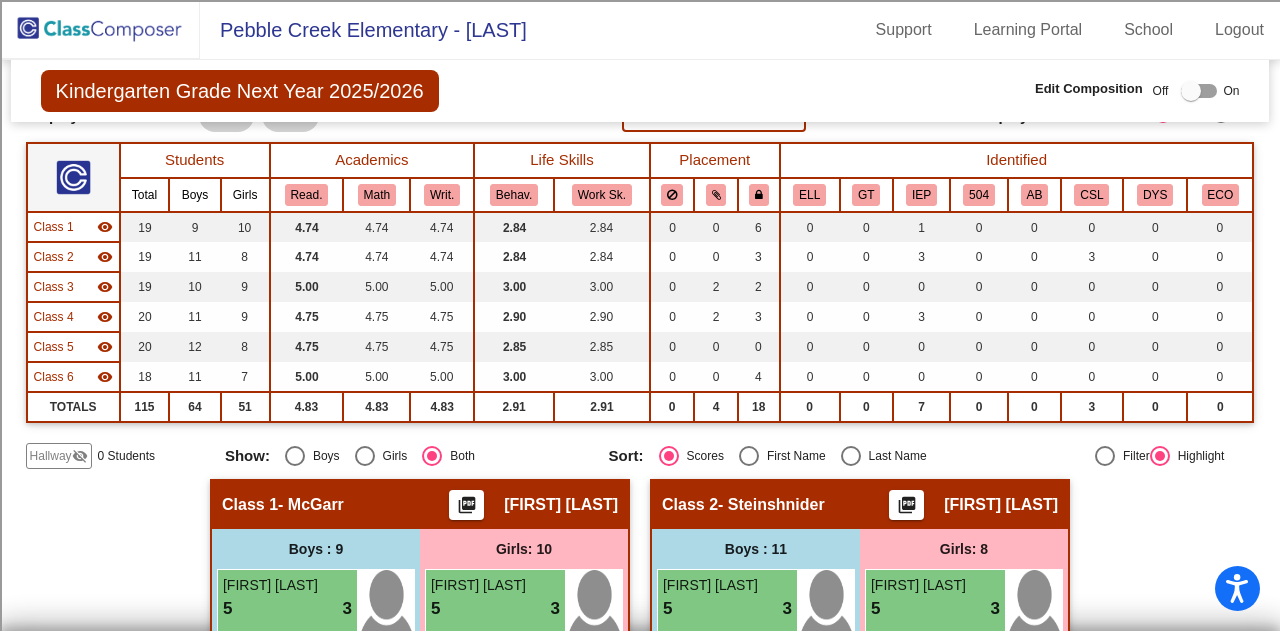 click on "visibility" 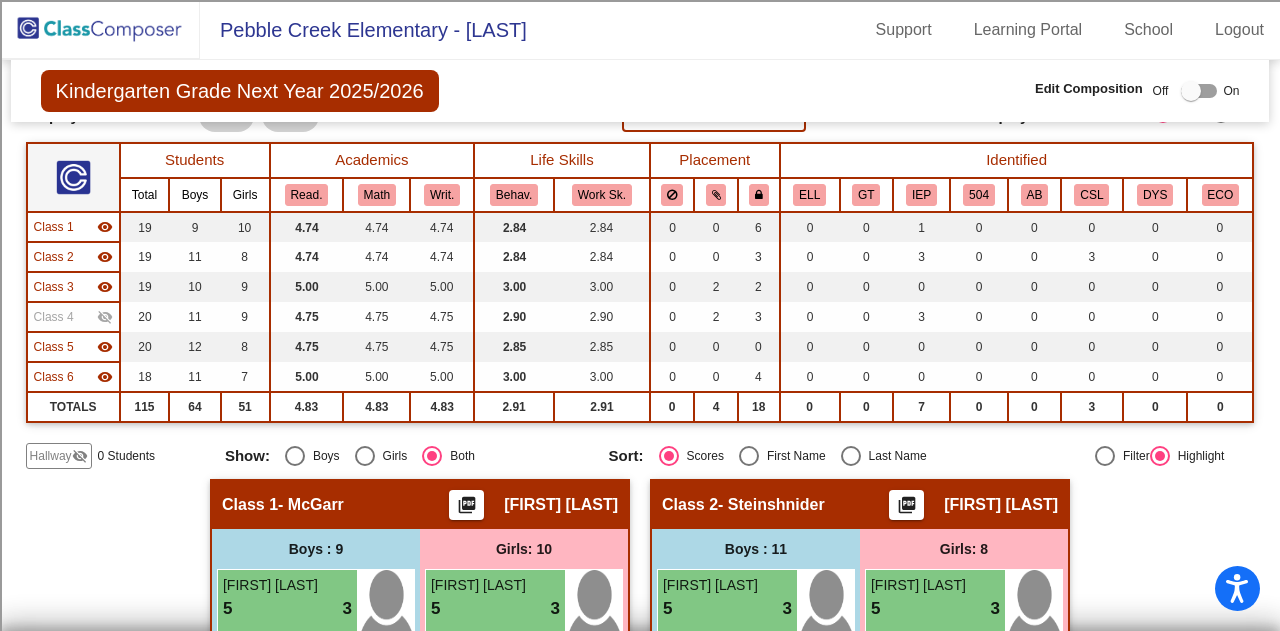 click on "visibility_off" 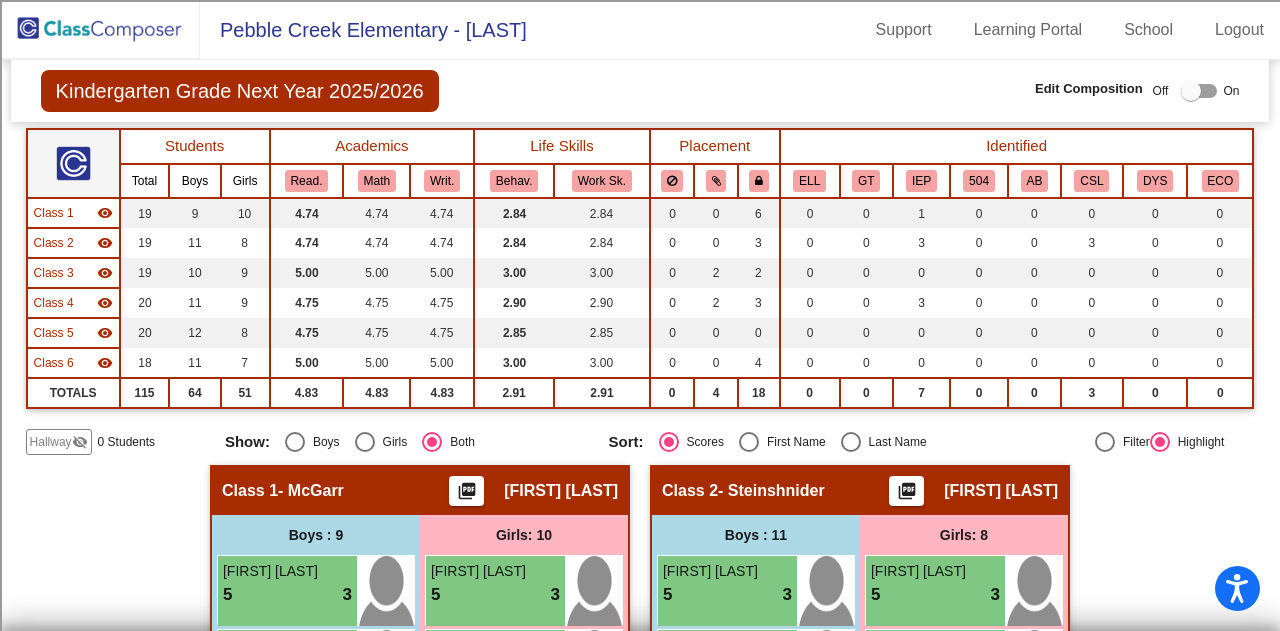scroll, scrollTop: 0, scrollLeft: 0, axis: both 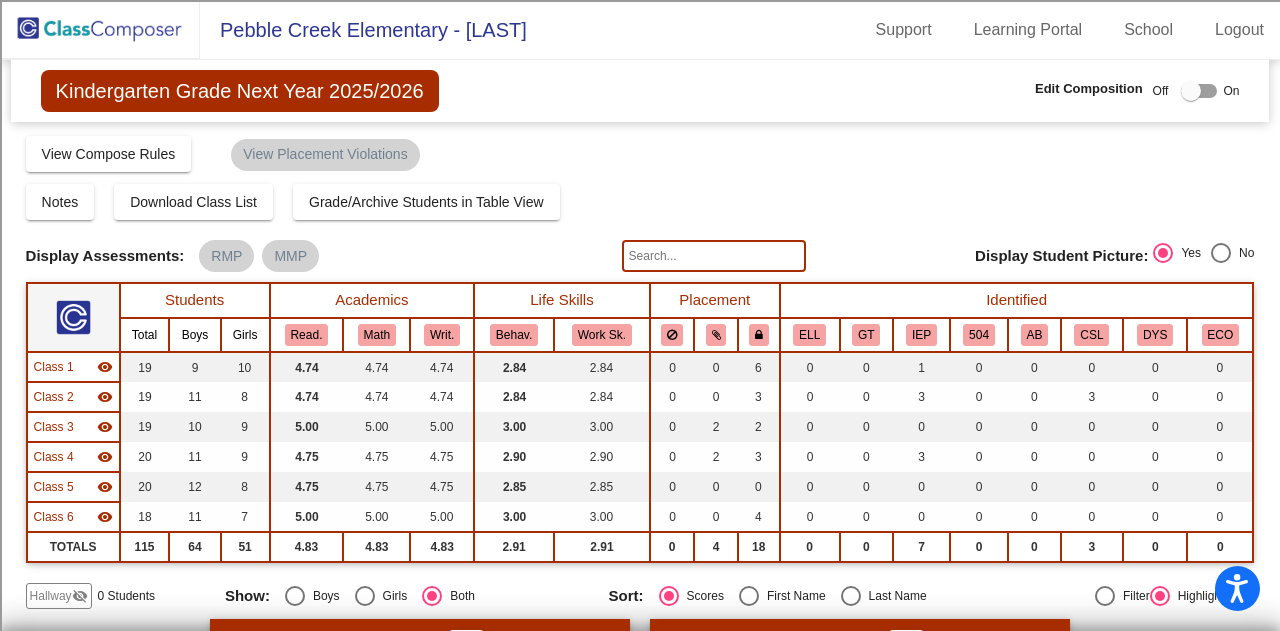 click on "Kindergarten Grade Next Year 2025/2026  Edit Composition Off   On  Incoming   Digital Data Wall" 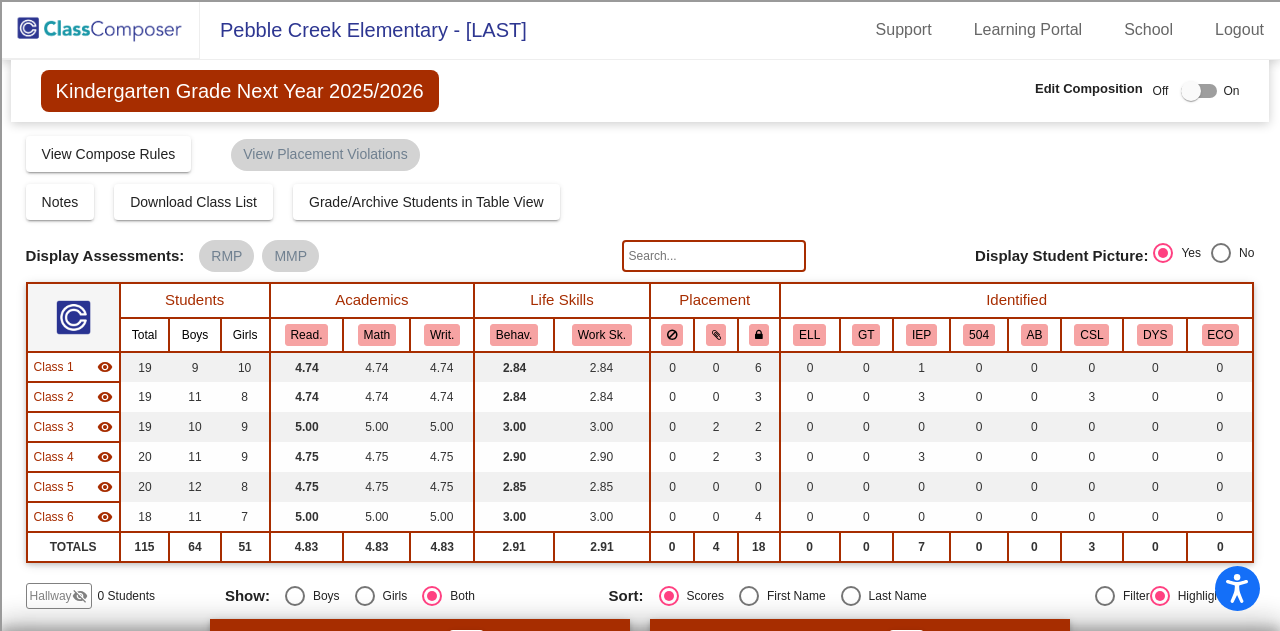 click on "Pebble Creek Elementary - Jordan Support Learning Portal School Logout" 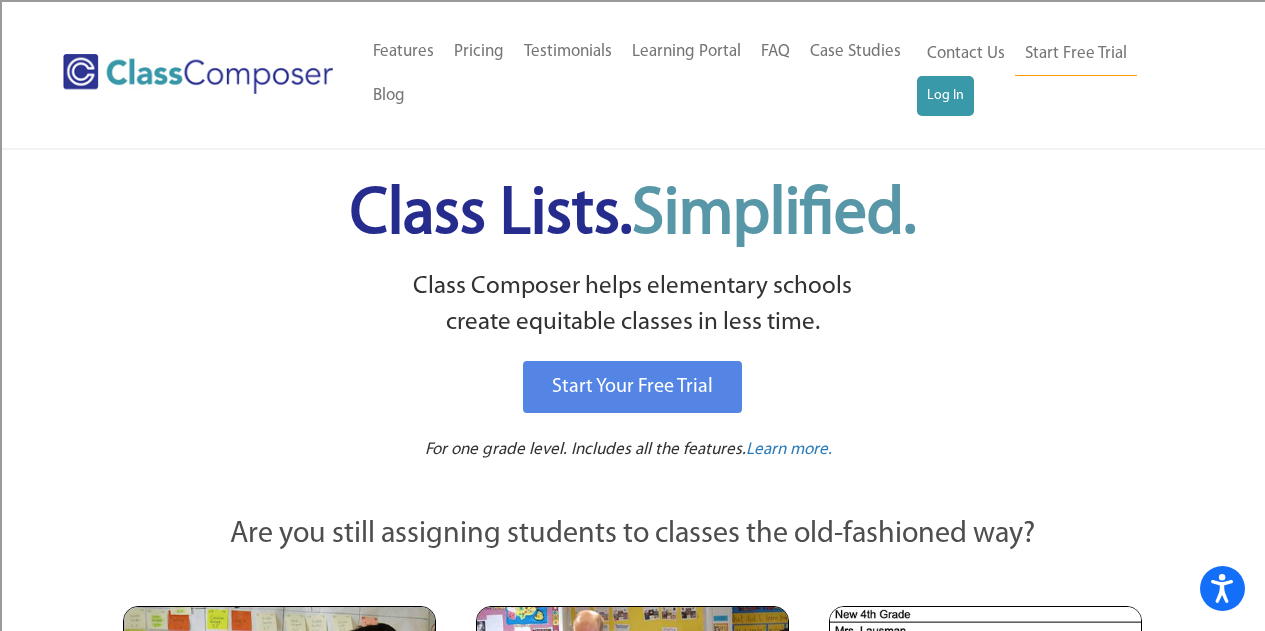 scroll, scrollTop: 0, scrollLeft: 0, axis: both 